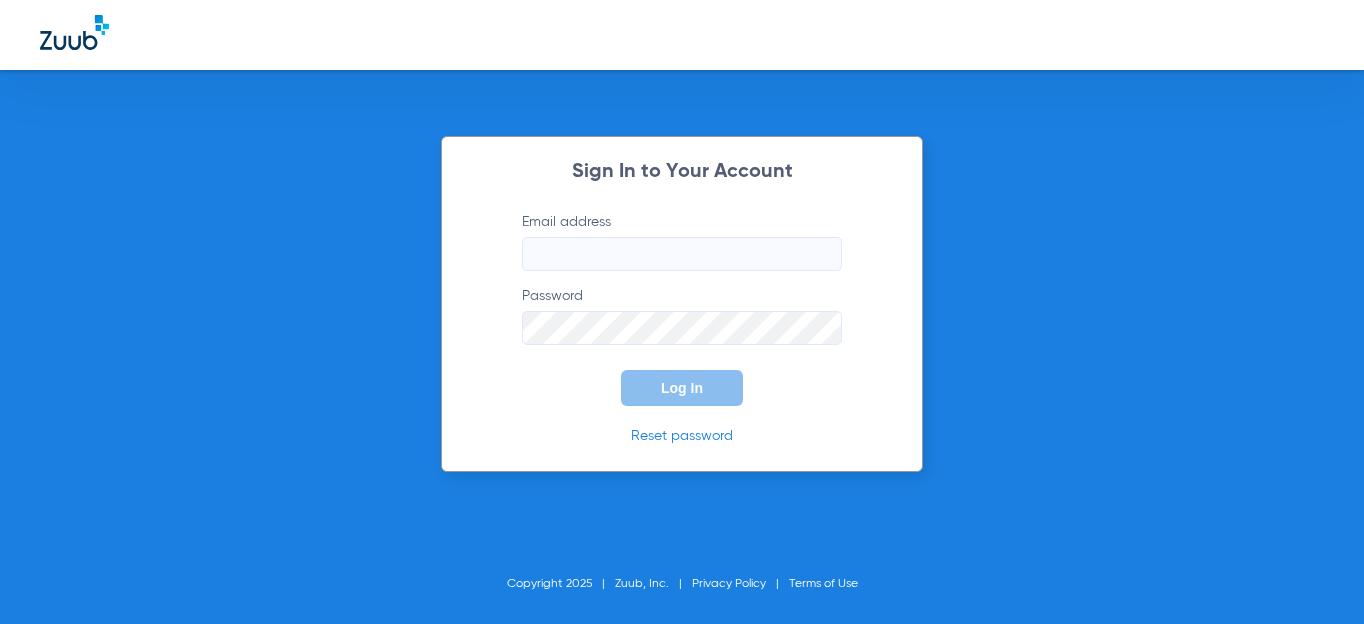scroll, scrollTop: 0, scrollLeft: 0, axis: both 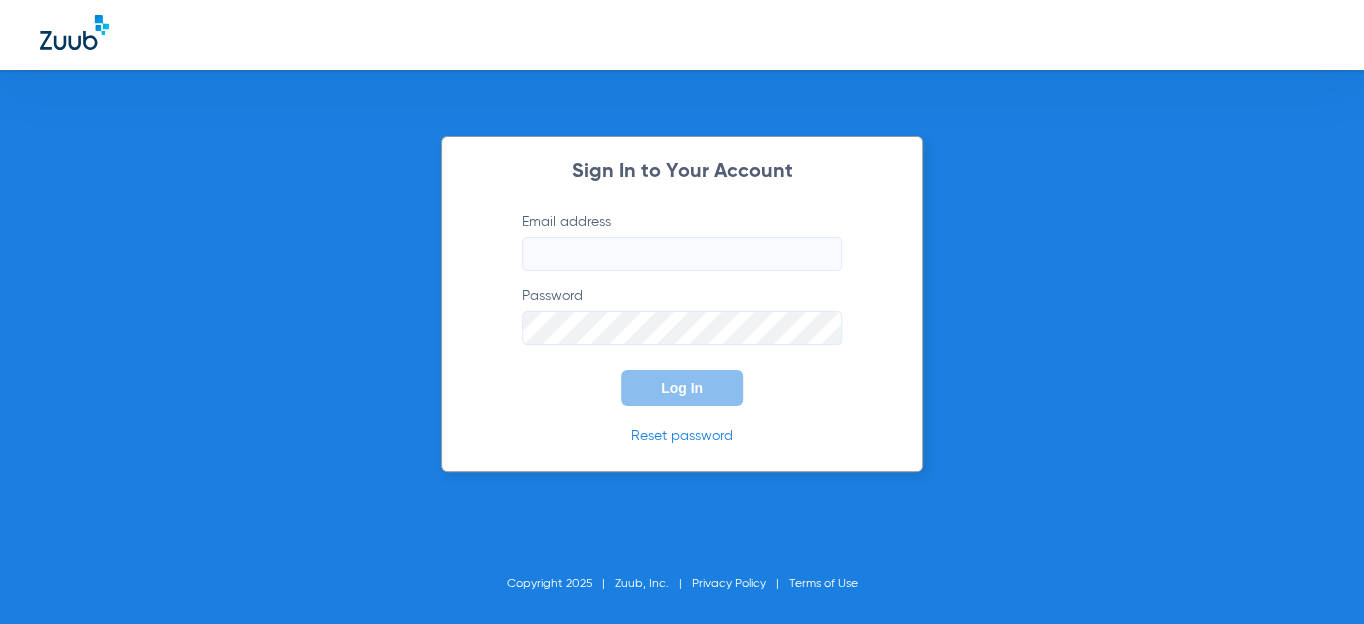 type on "dentist@nuvodentalgroup.com" 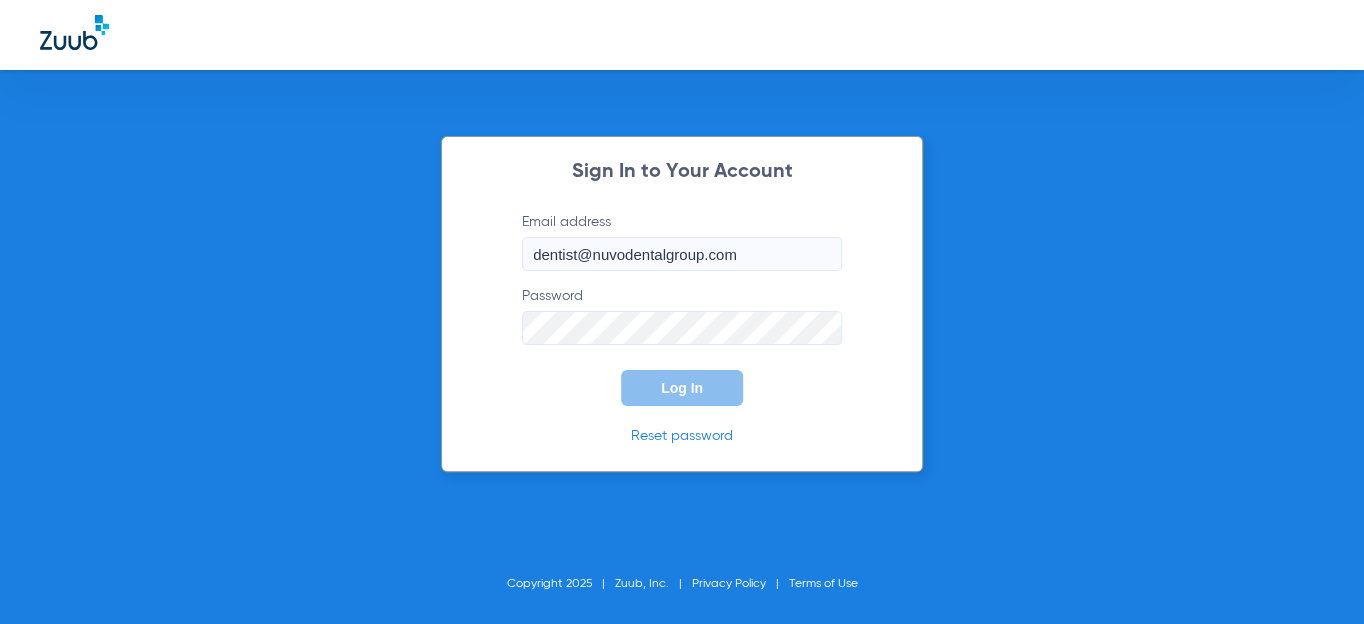 click on "Log In" 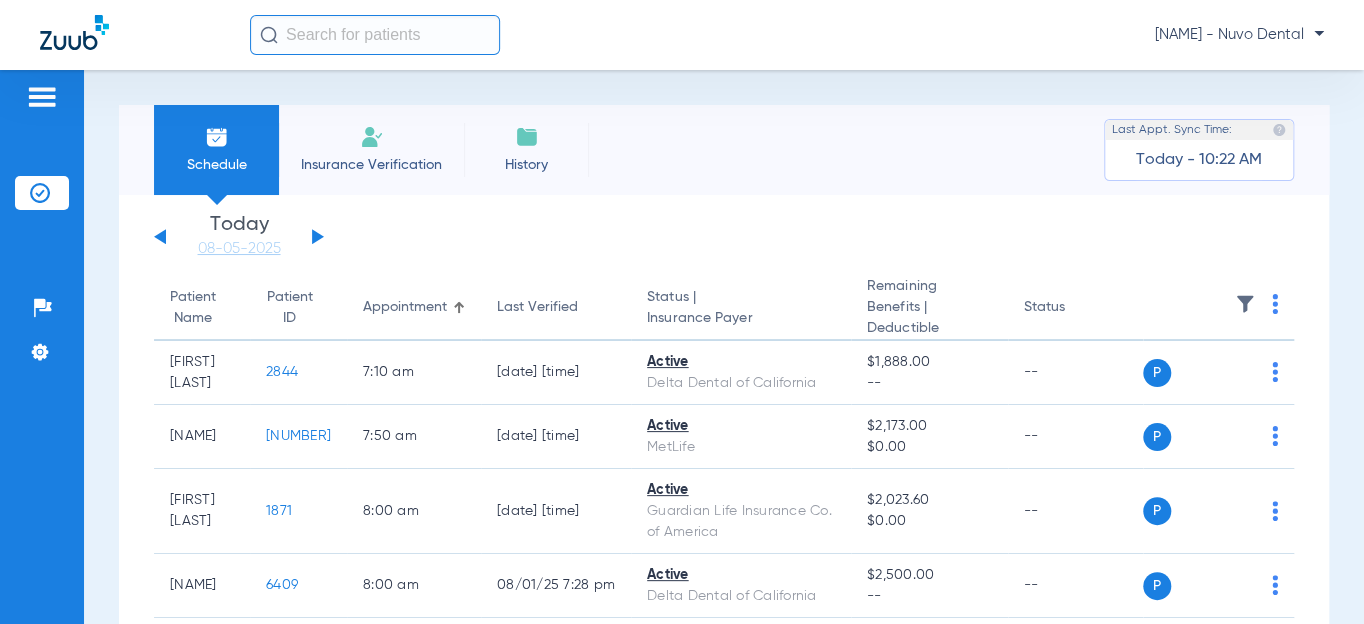 click 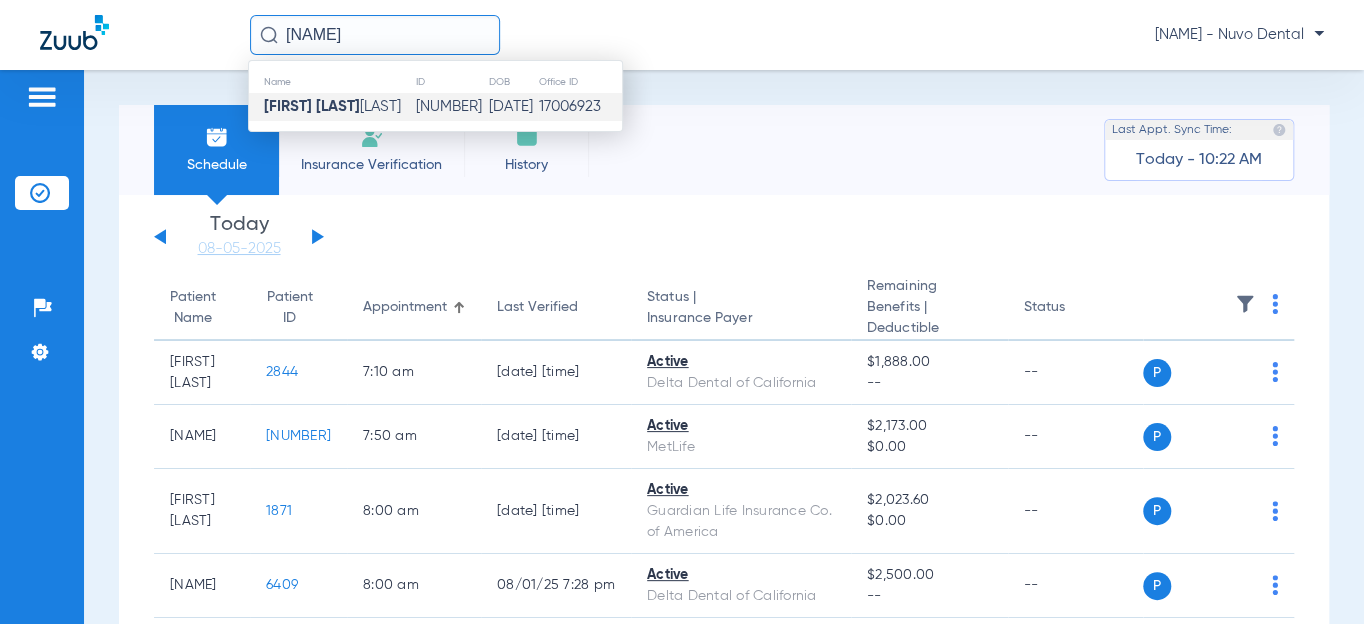 type on "[NAME]" 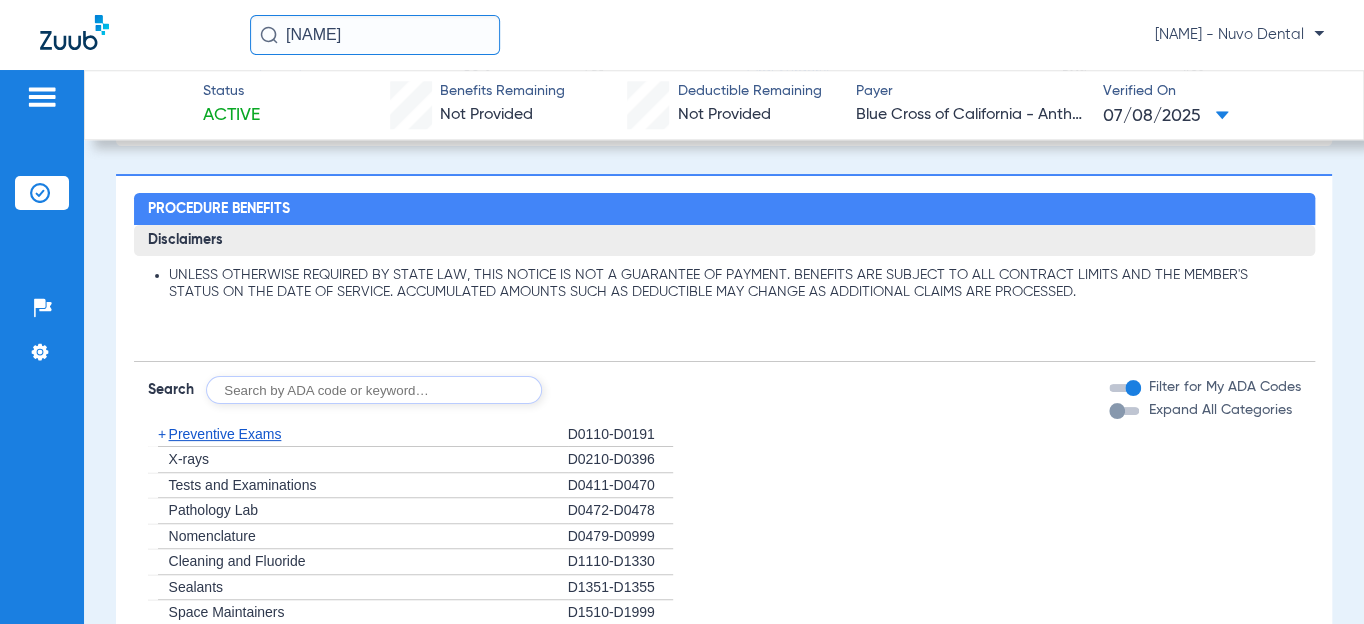 scroll, scrollTop: 1090, scrollLeft: 0, axis: vertical 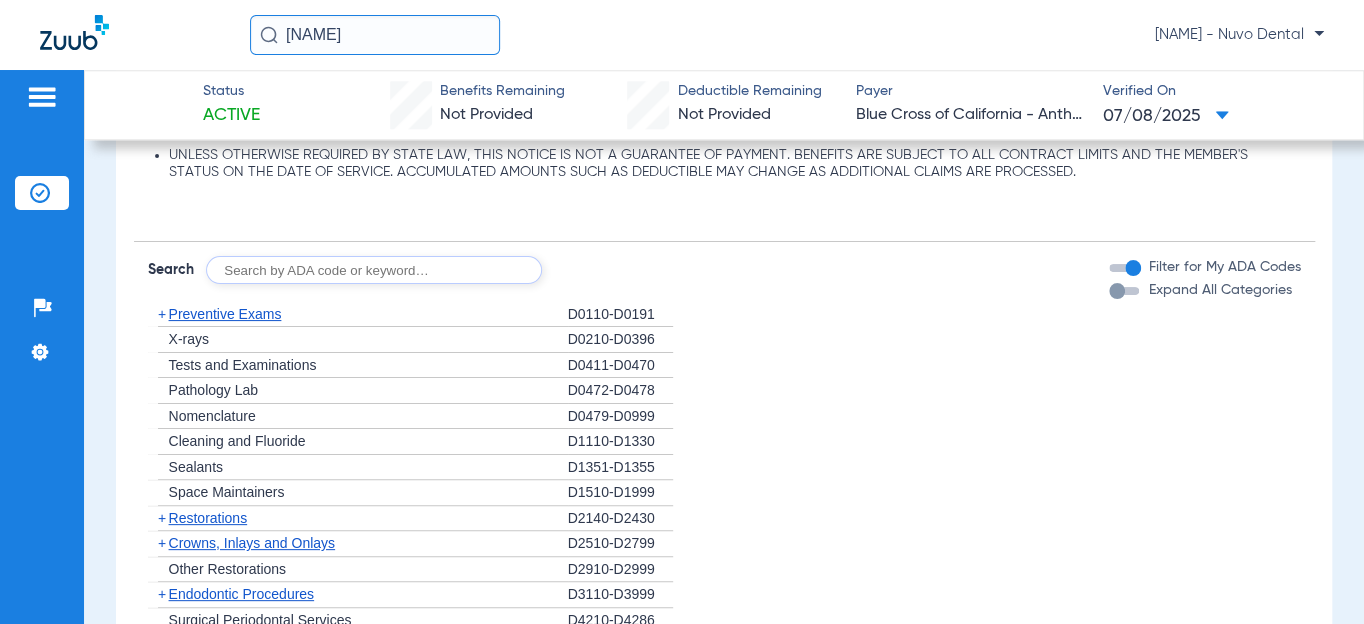 click 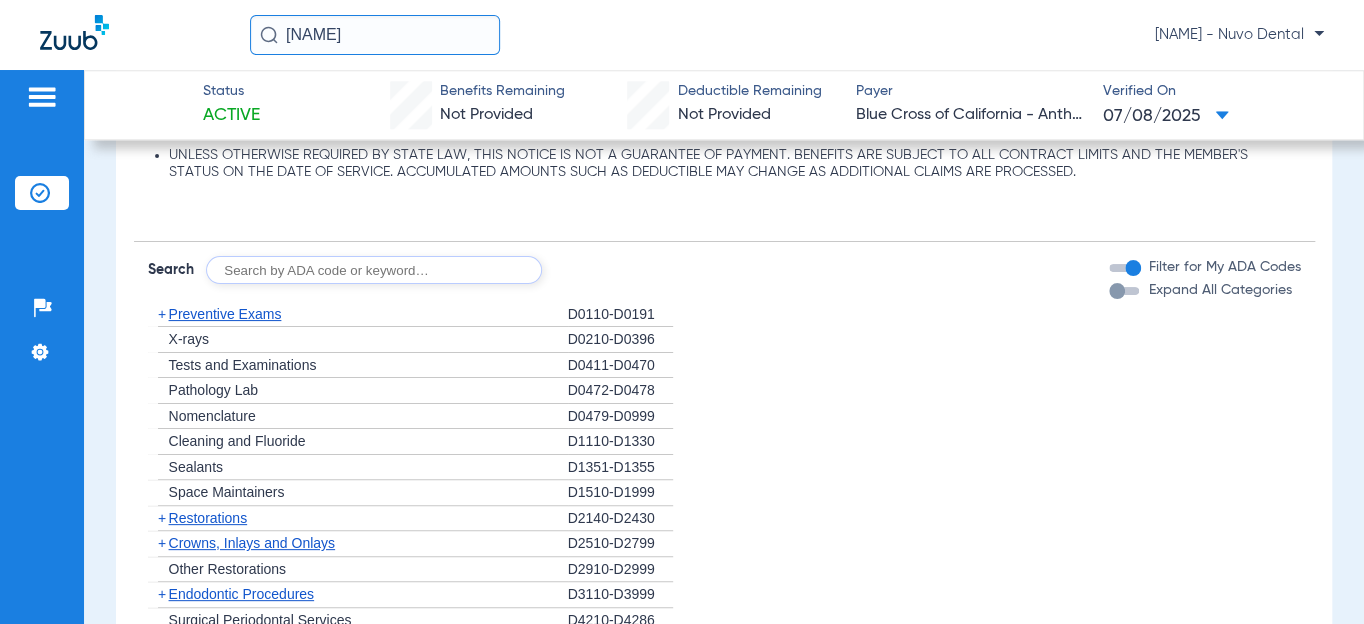 click 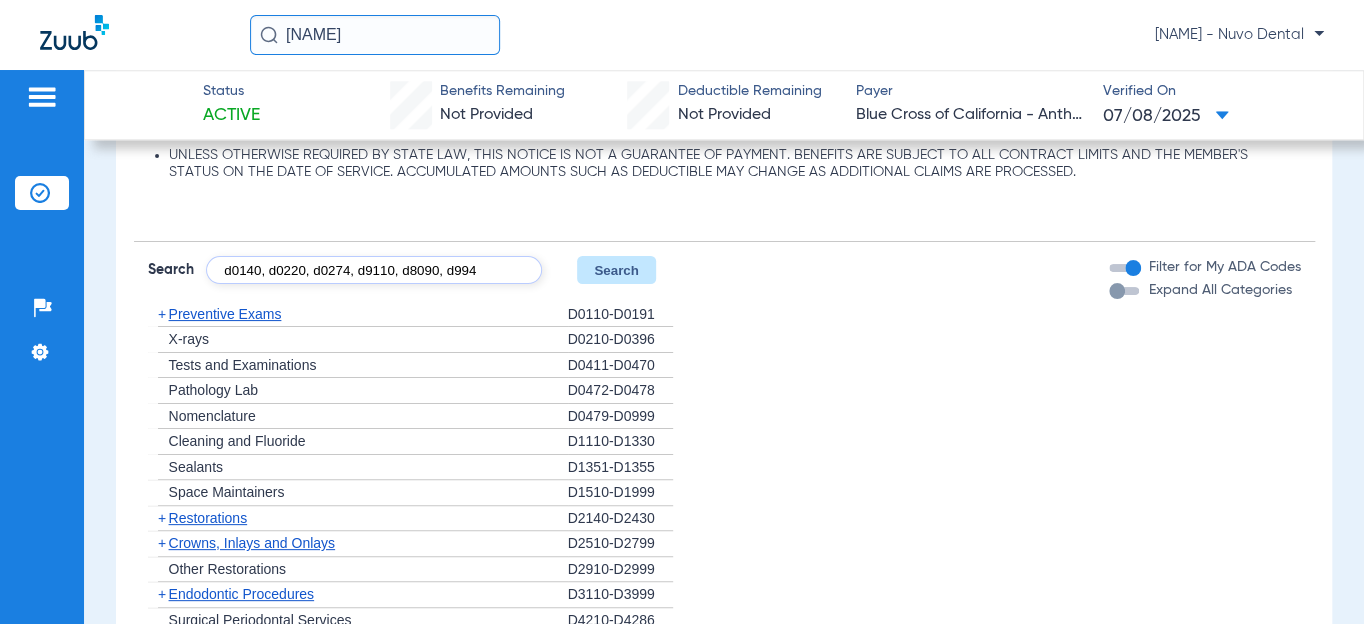 scroll, scrollTop: 0, scrollLeft: 36, axis: horizontal 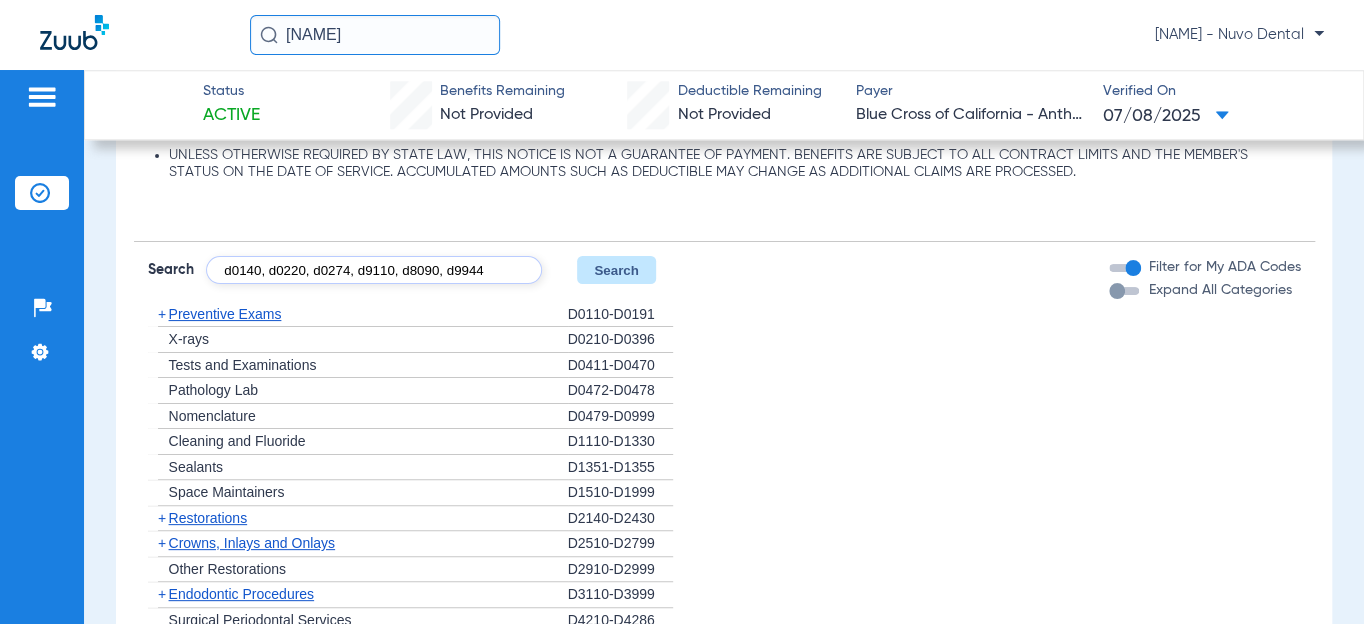 type on "d0140, d0220, d0274, d9110, d8090, d9944" 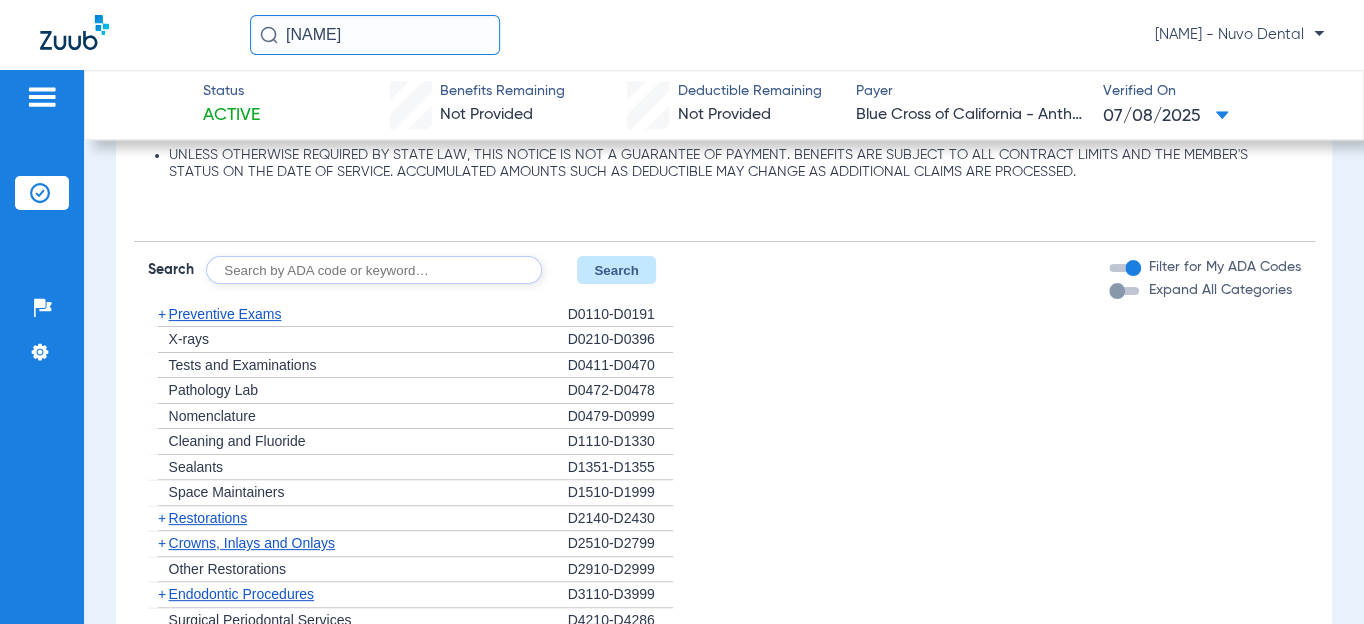 scroll, scrollTop: 0, scrollLeft: 0, axis: both 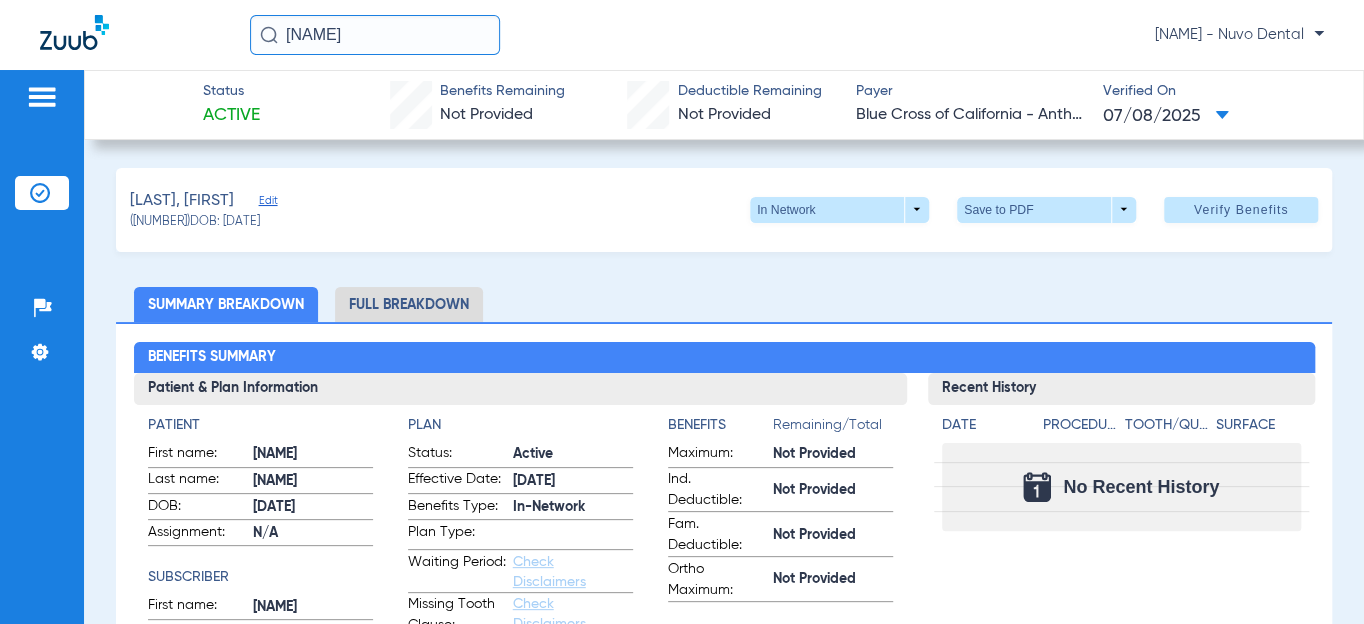 click on "[NAME]" 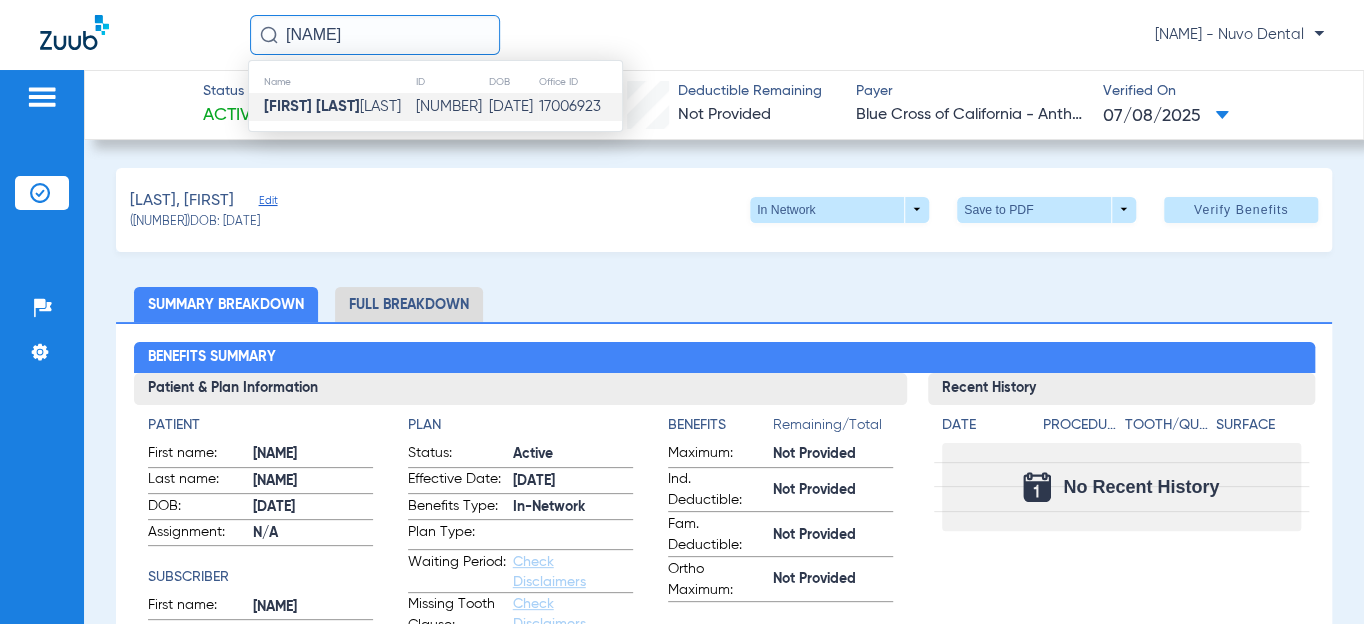 click on "Insurance Verification" 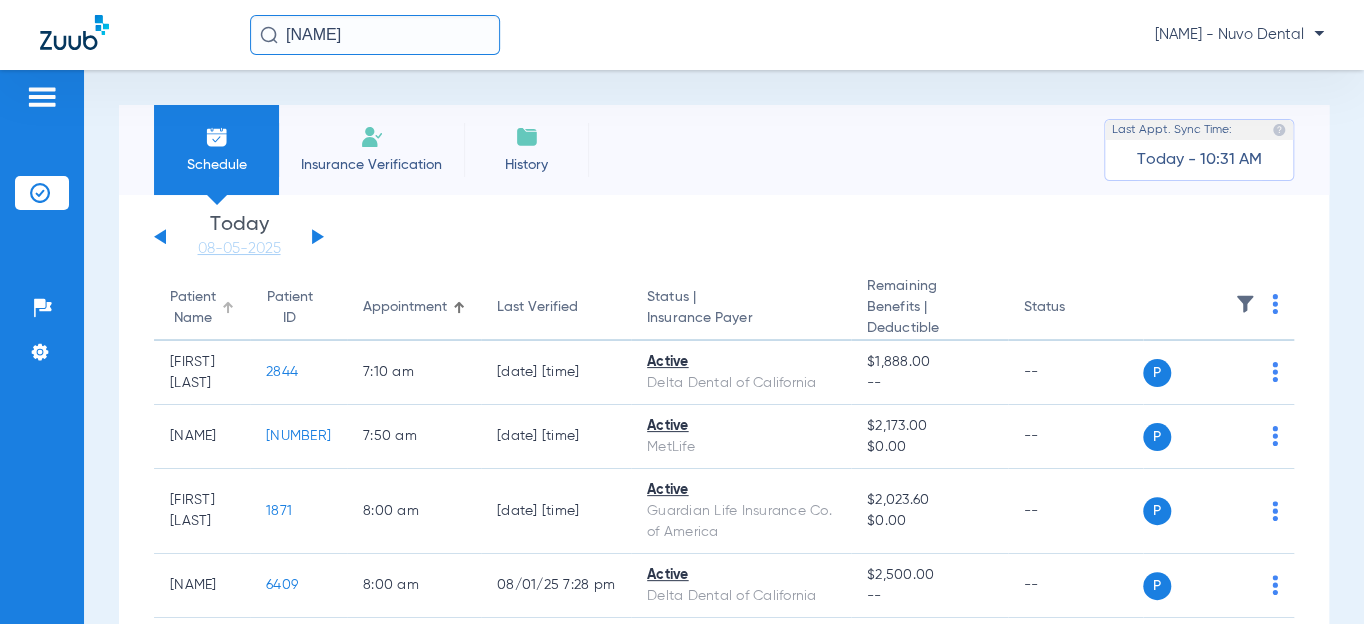 click on "Patient Name" 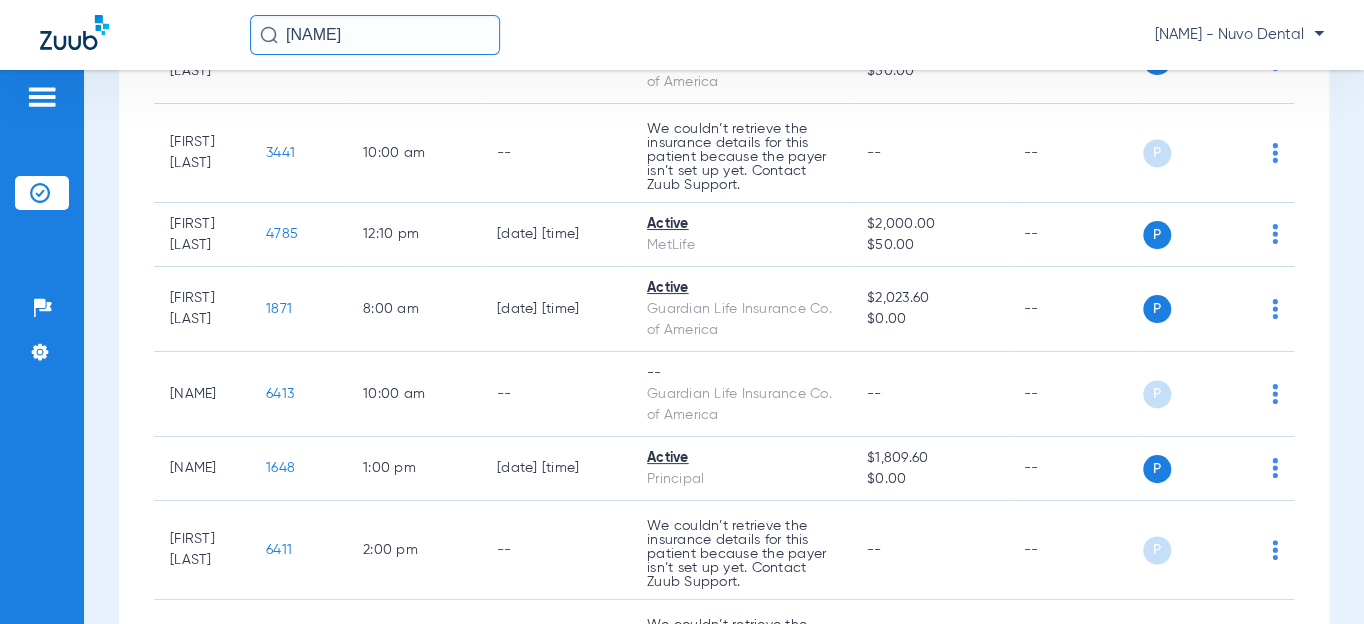 scroll, scrollTop: 1454, scrollLeft: 0, axis: vertical 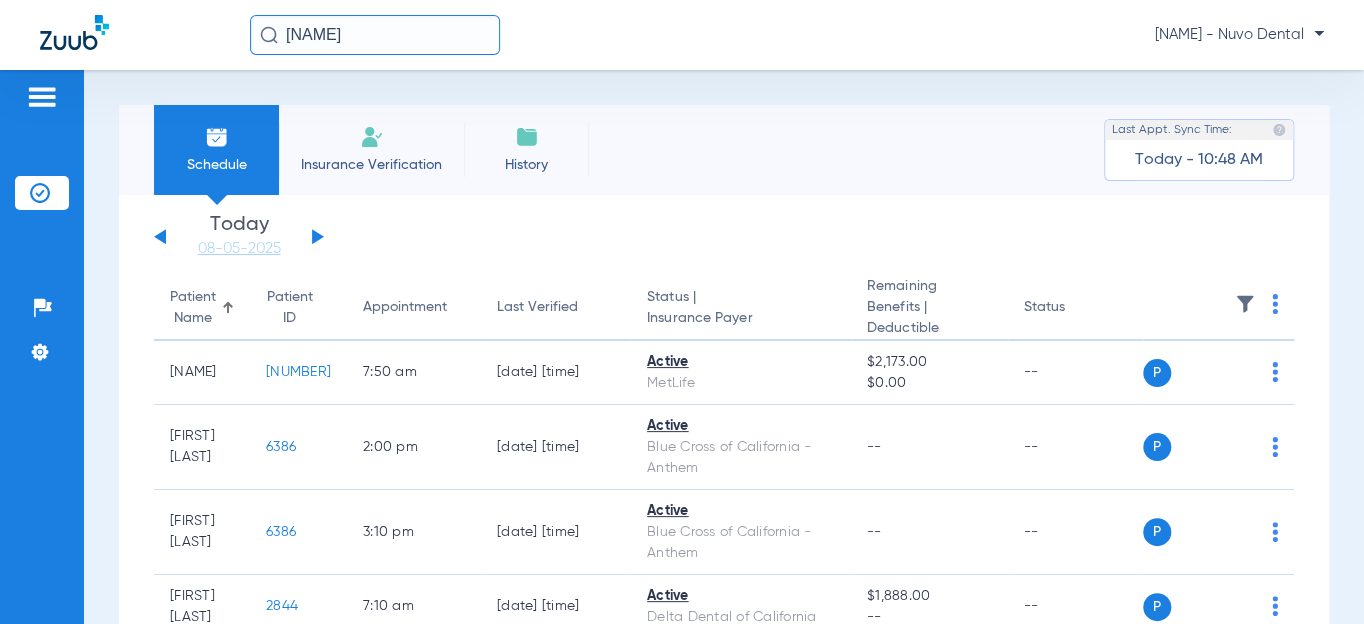 click 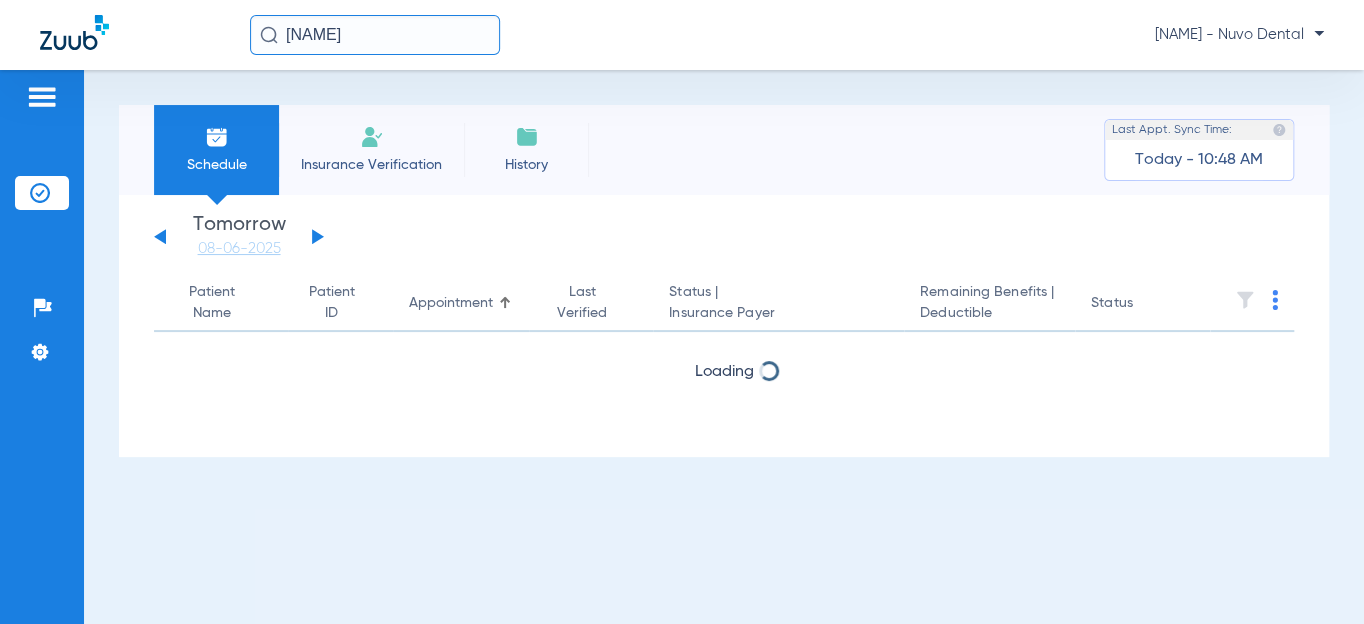 drag, startPoint x: 396, startPoint y: 64, endPoint x: 96, endPoint y: 71, distance: 300.08167 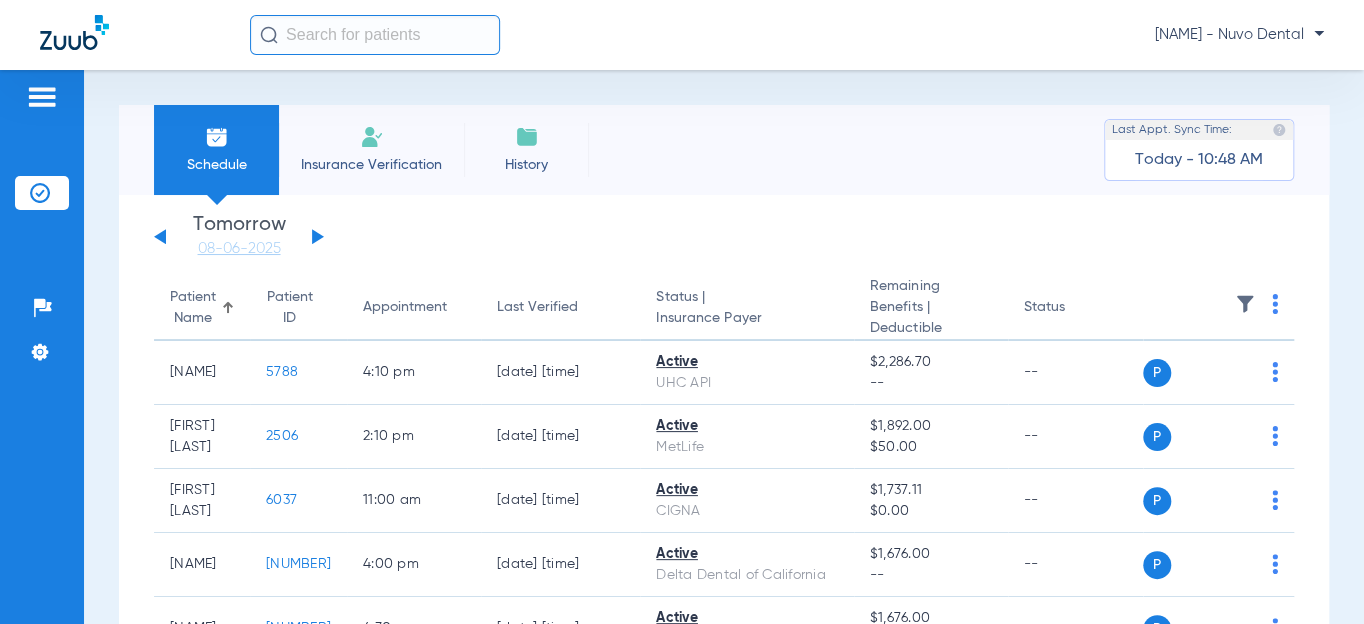 type 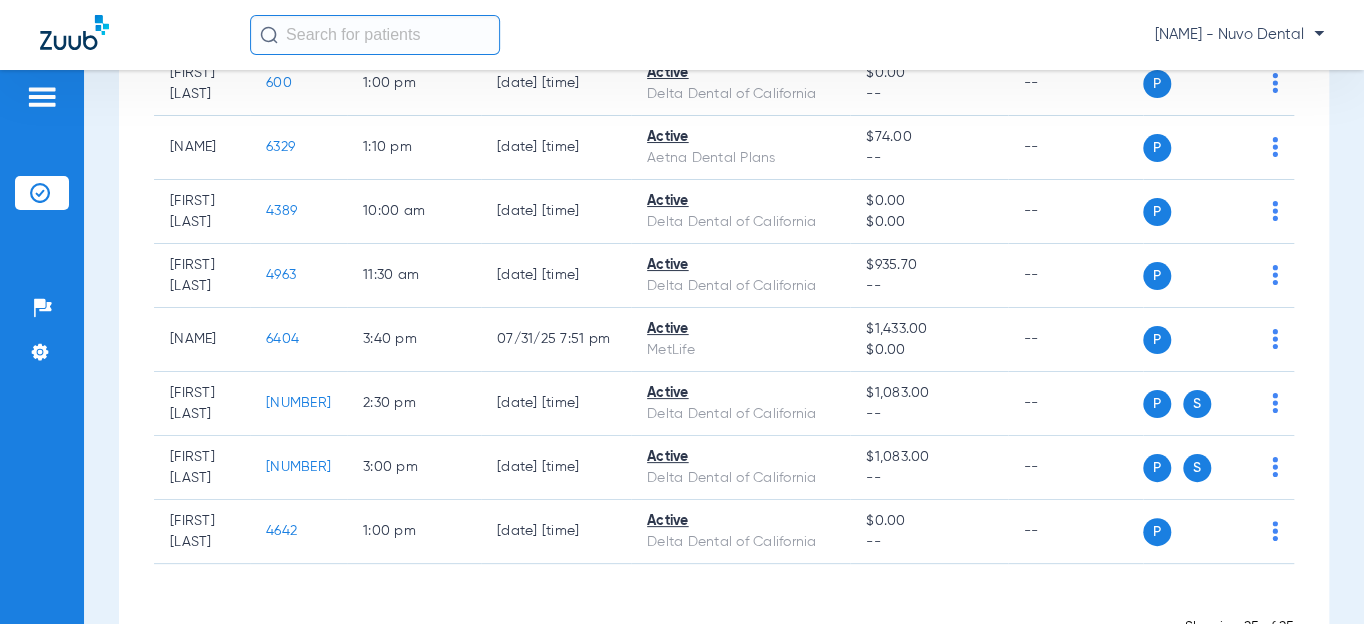 scroll, scrollTop: 1545, scrollLeft: 0, axis: vertical 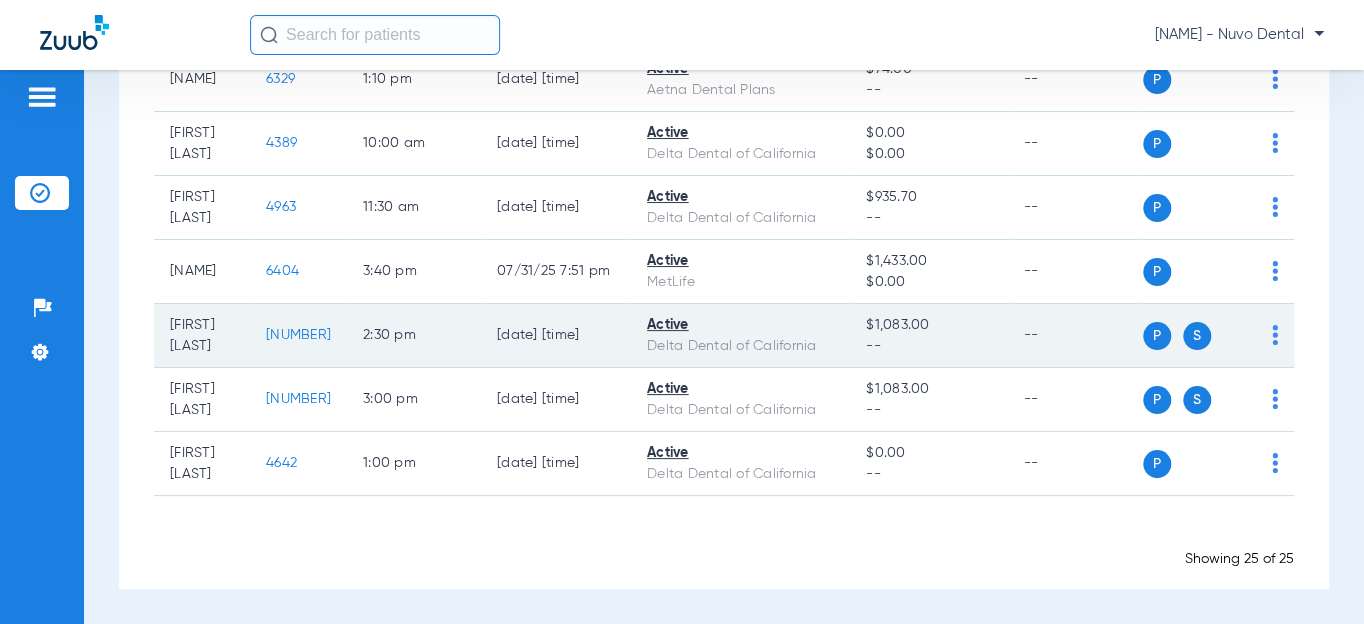 click on "[NUMBER]" 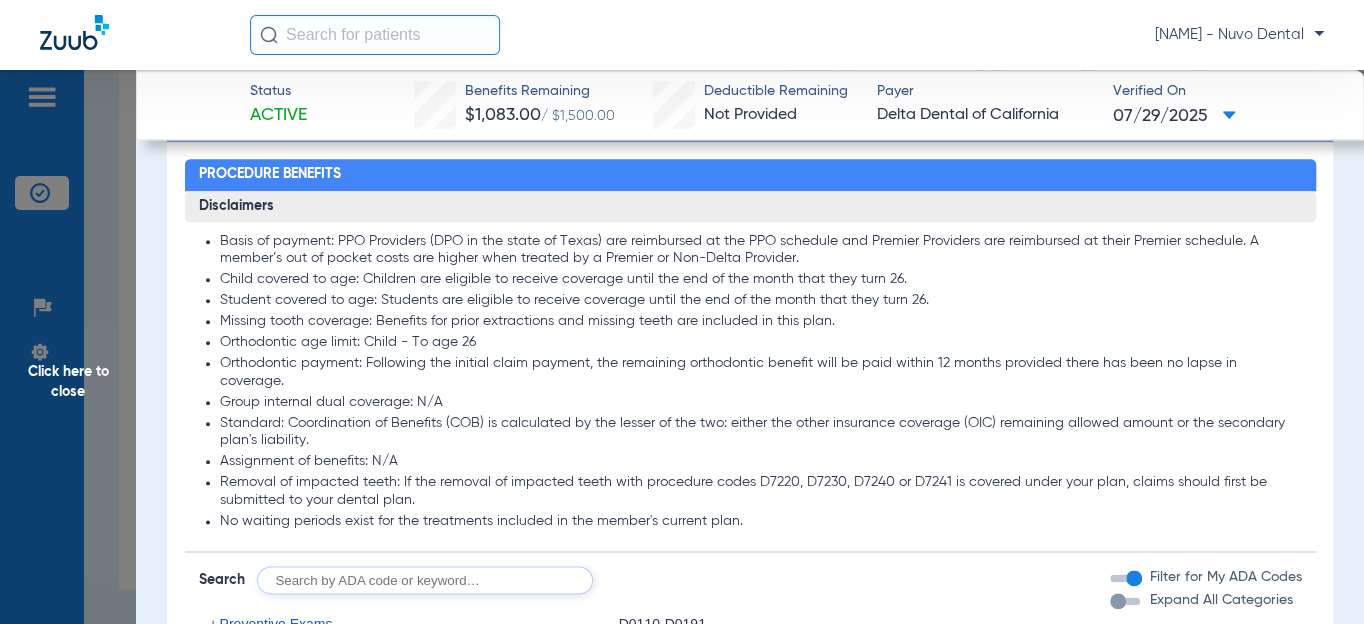 scroll, scrollTop: 1363, scrollLeft: 0, axis: vertical 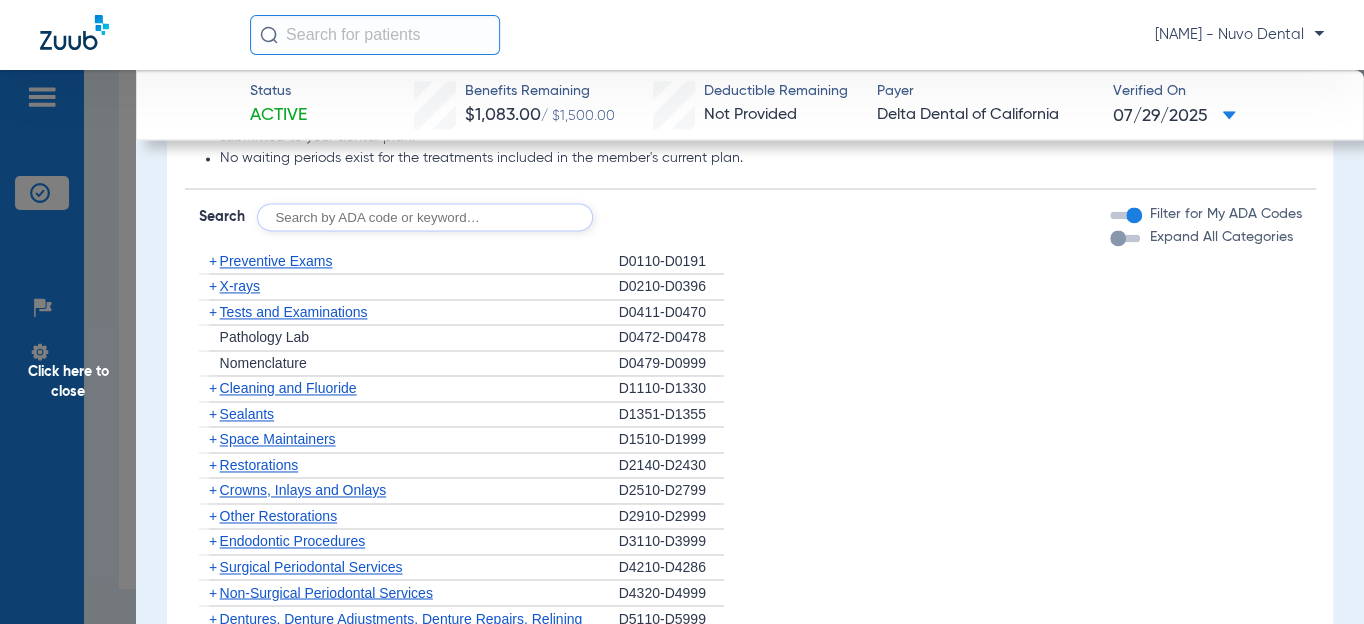 click 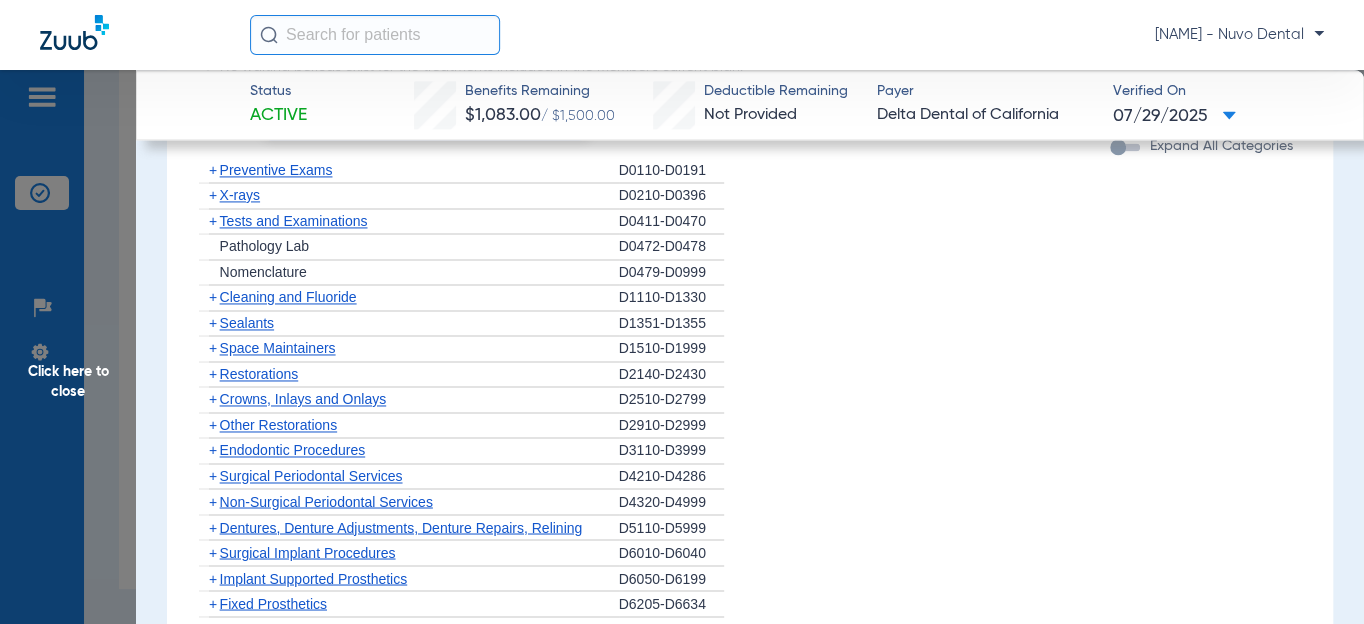 scroll, scrollTop: 1272, scrollLeft: 0, axis: vertical 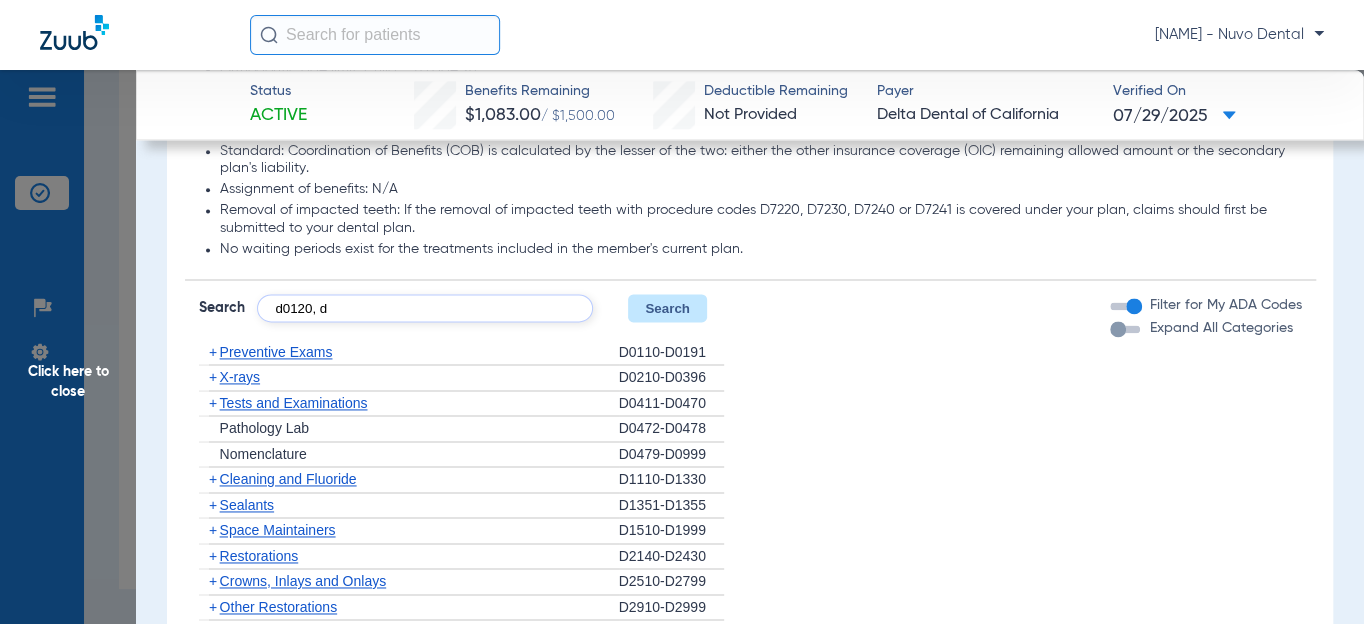 type on "d0120, d" 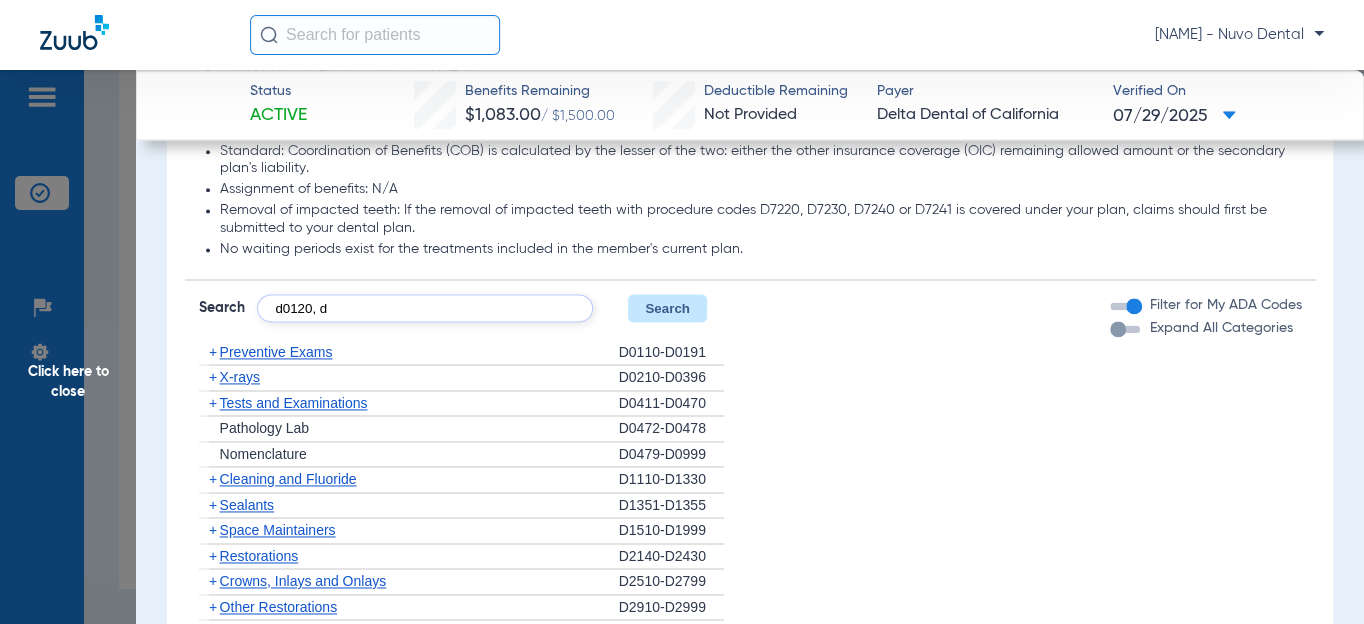 type 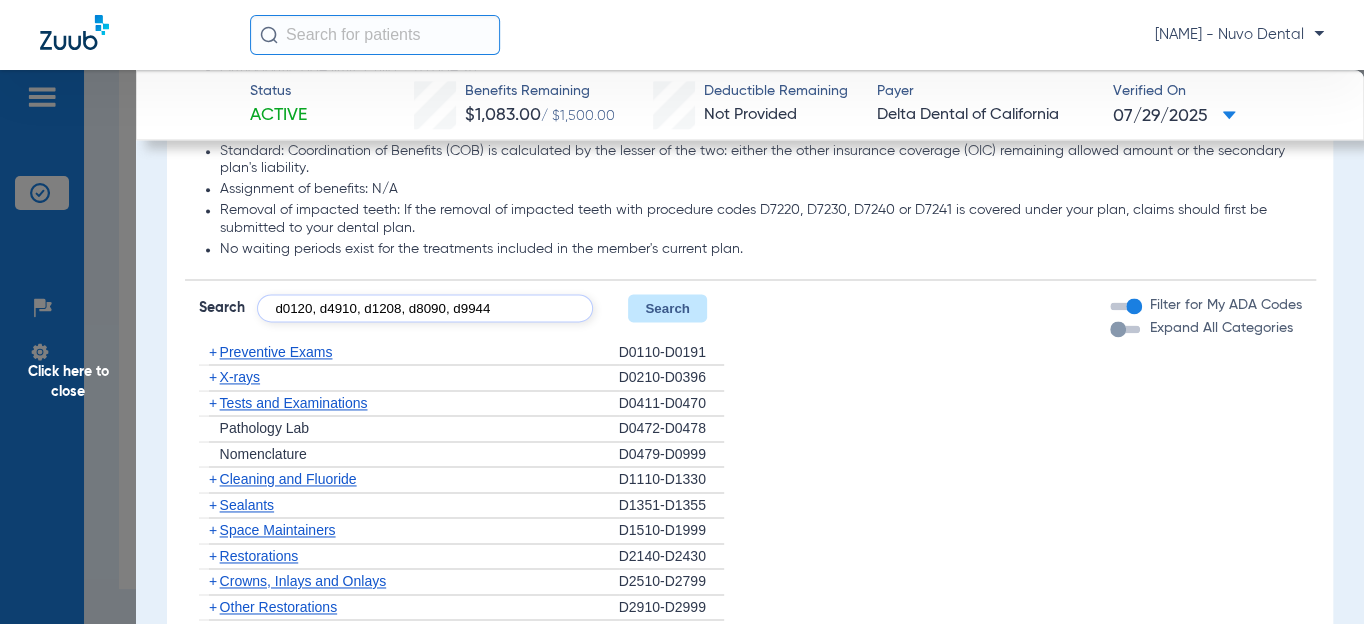 type on "d0120, d4910, d1208, d8090, d9944" 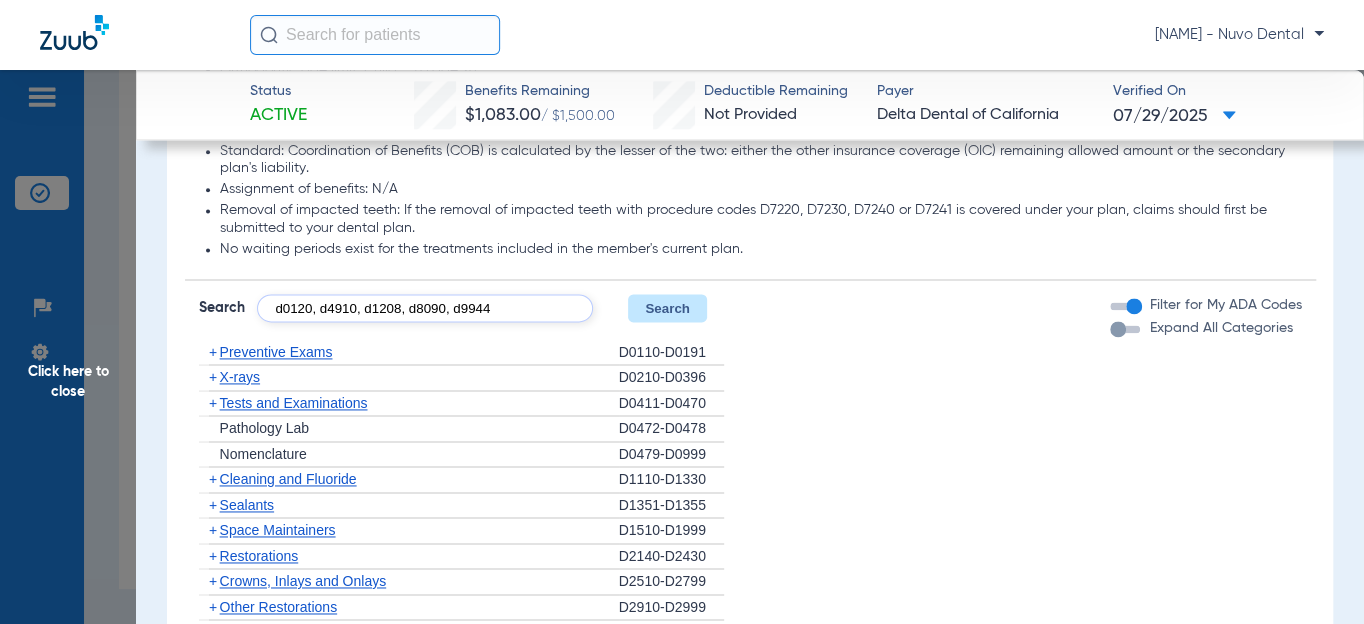click on "Search" 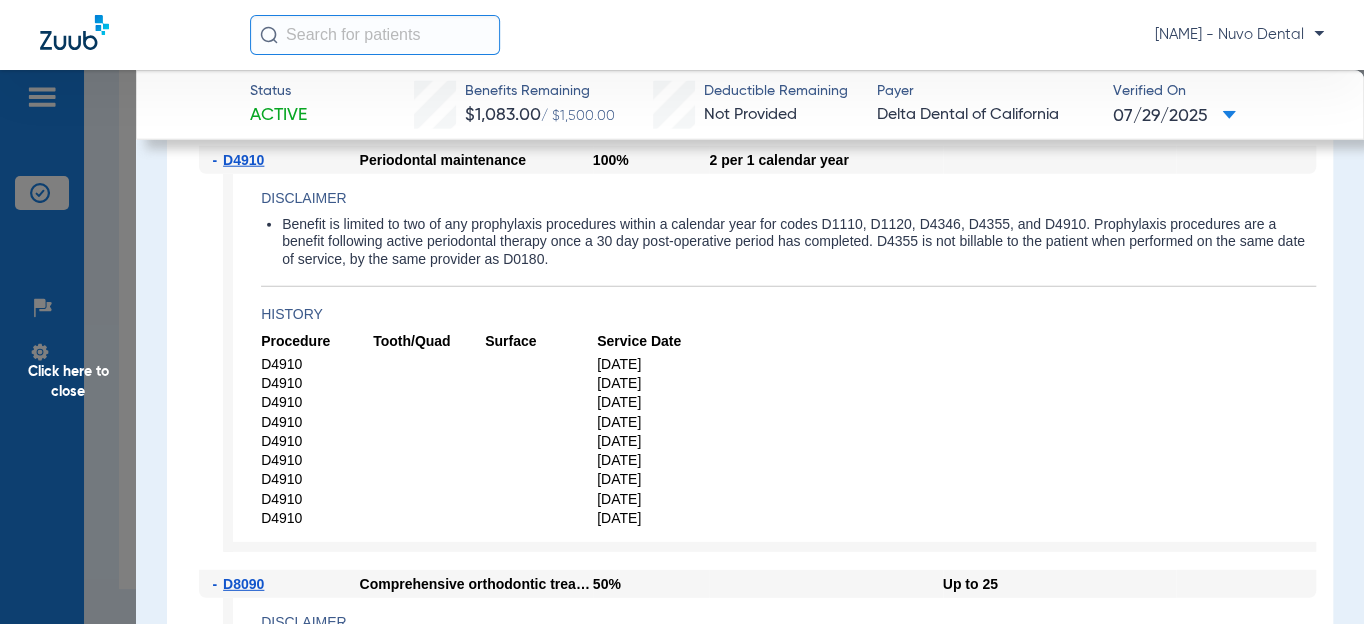 scroll, scrollTop: 2727, scrollLeft: 0, axis: vertical 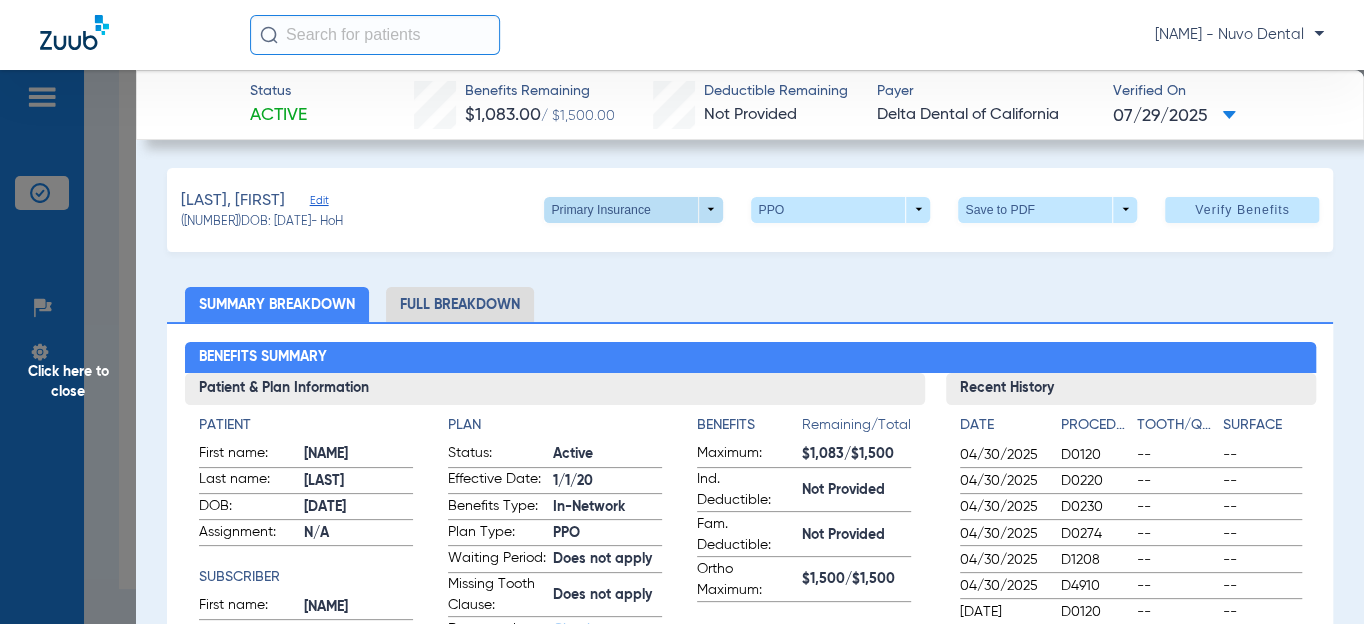 click 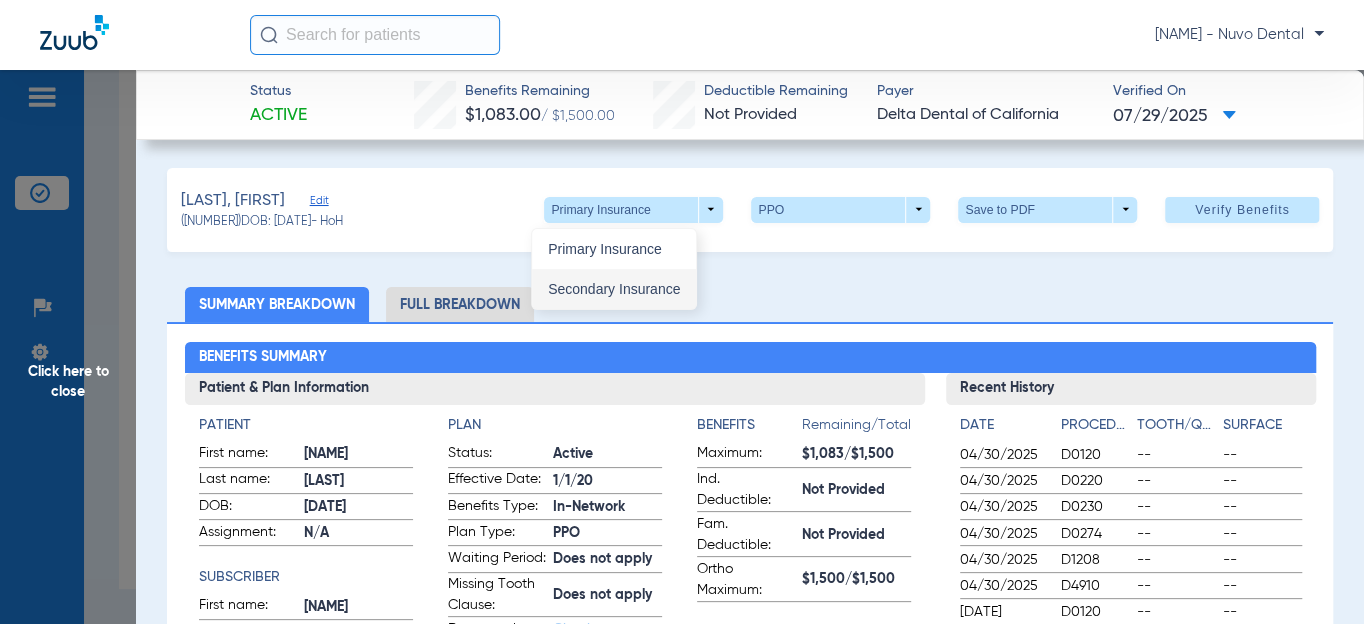 click on "Secondary Insurance" at bounding box center [614, 289] 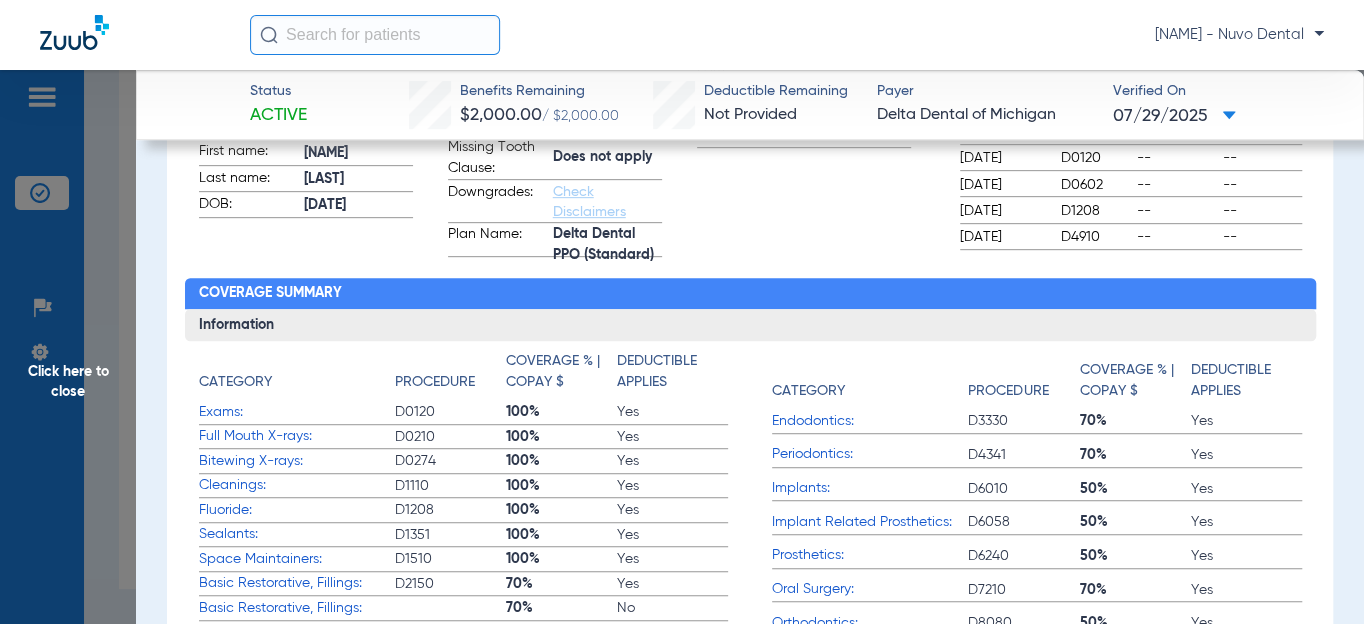 scroll, scrollTop: 909, scrollLeft: 0, axis: vertical 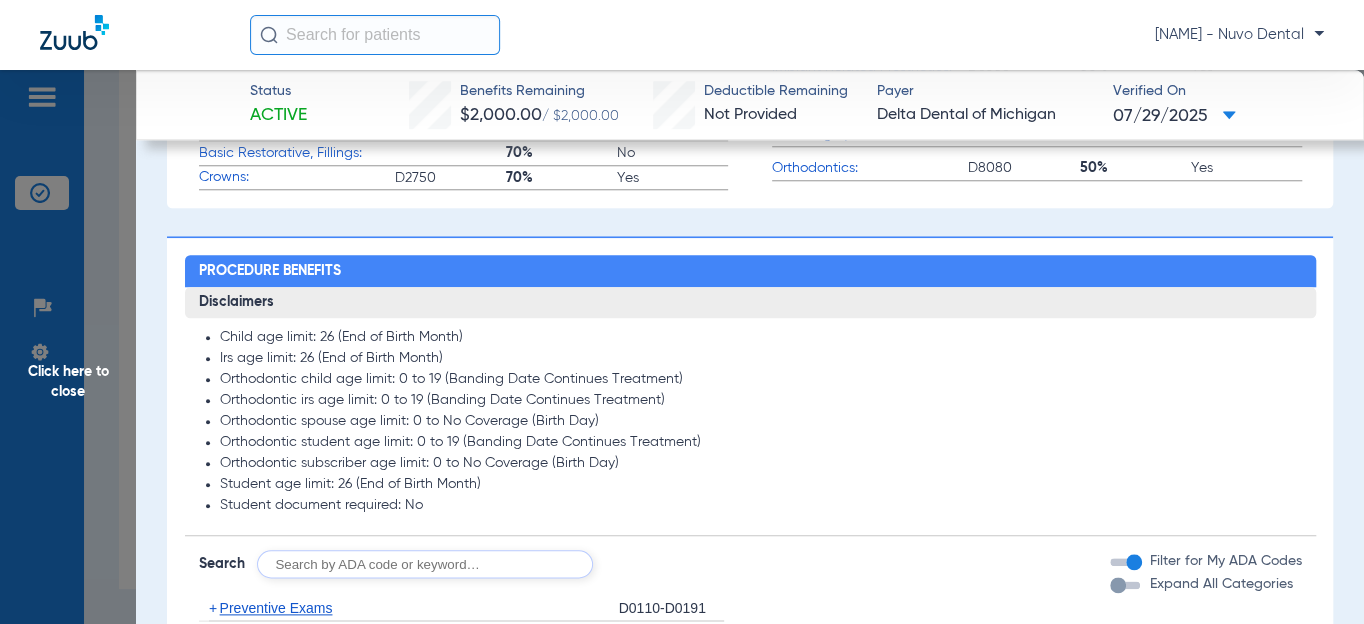 click 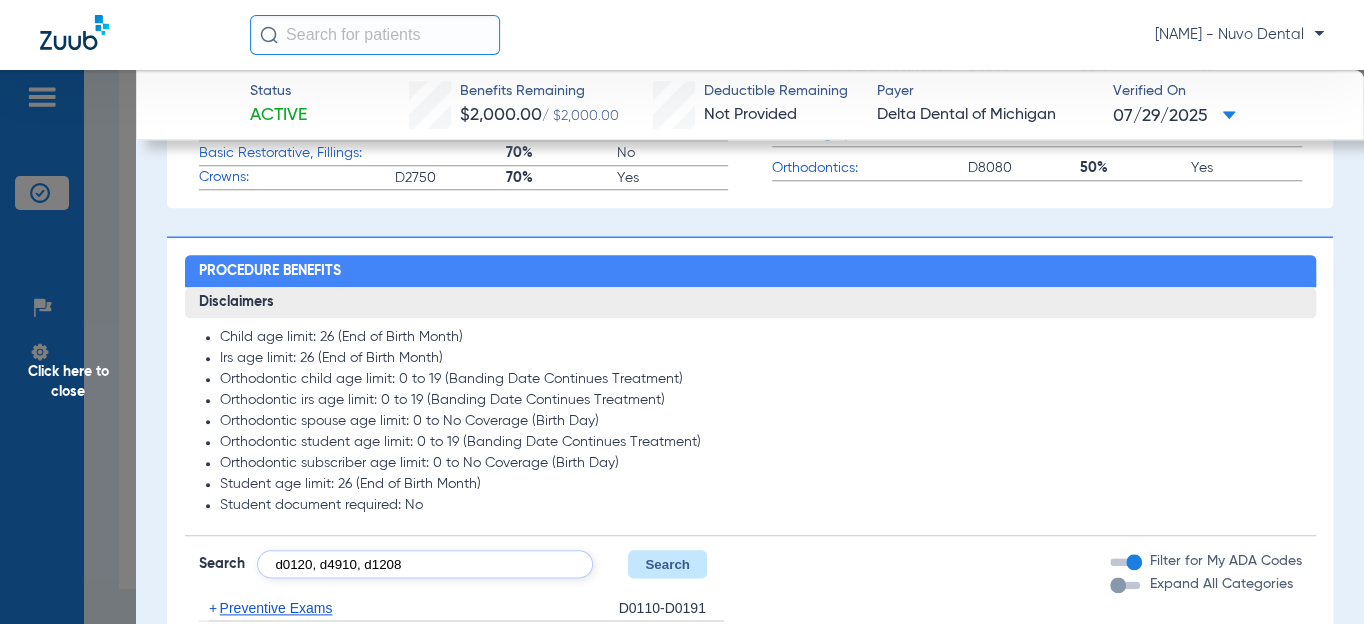 type on "d0120, d4910, d1208" 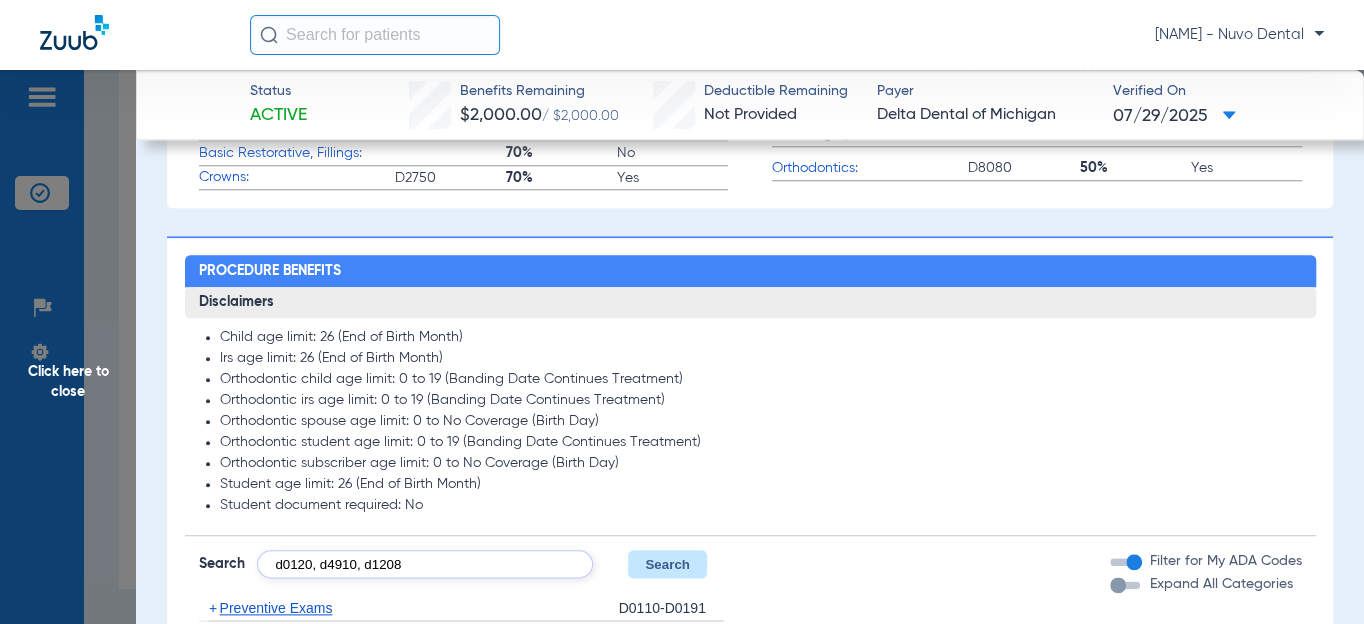 click on "Search" 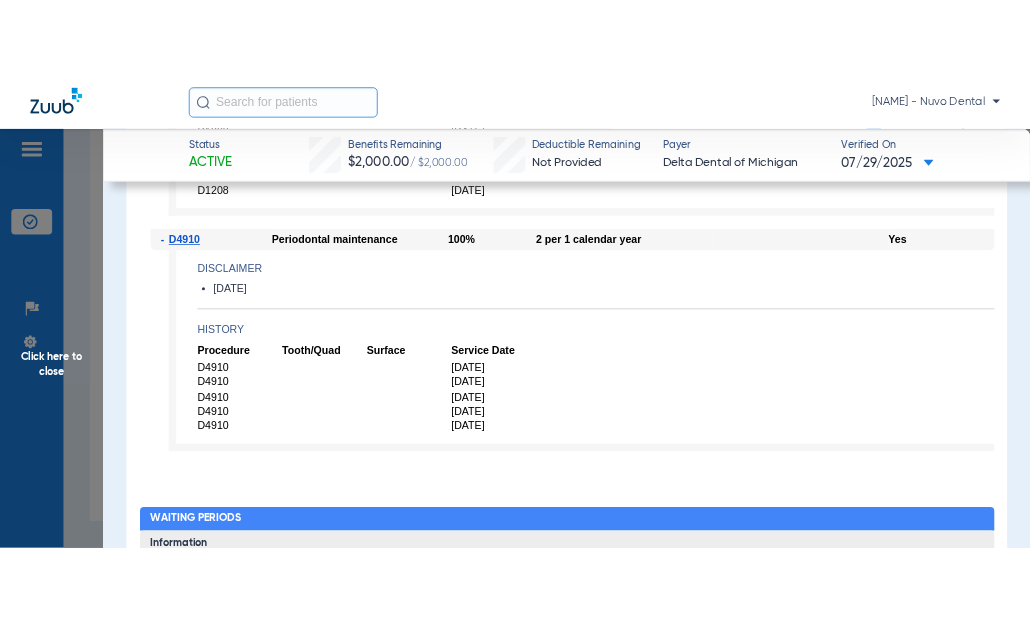 scroll, scrollTop: 1909, scrollLeft: 0, axis: vertical 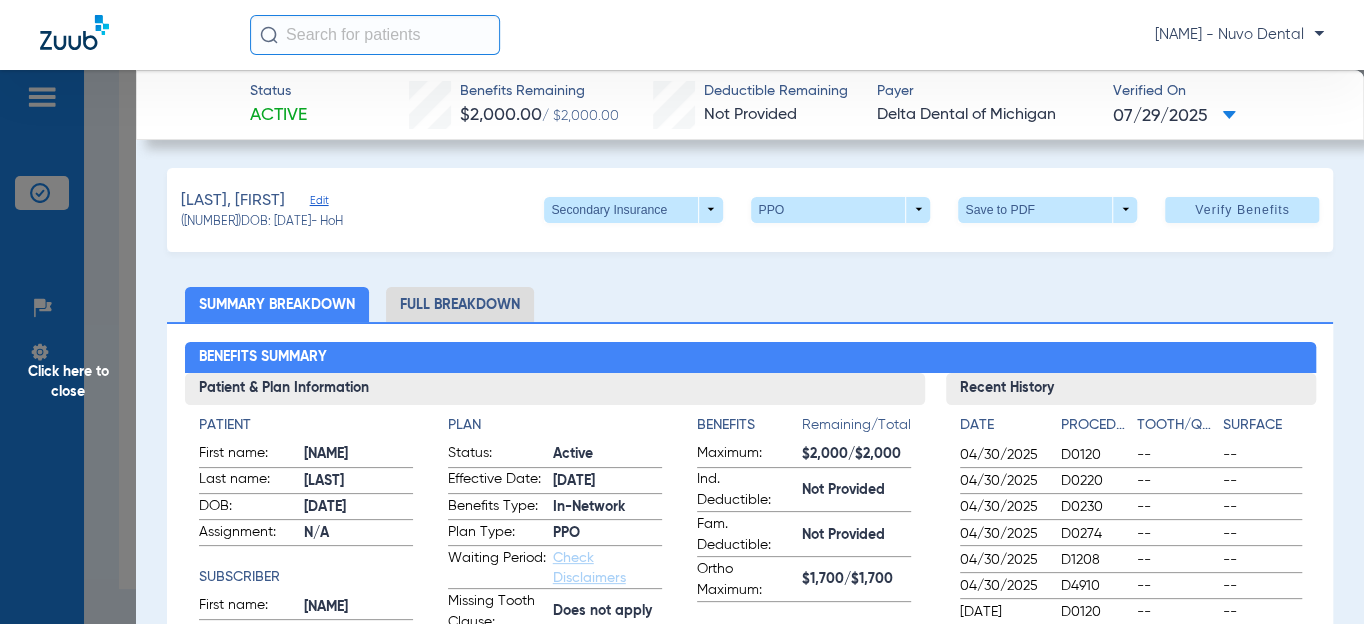 click on "Click here to close" 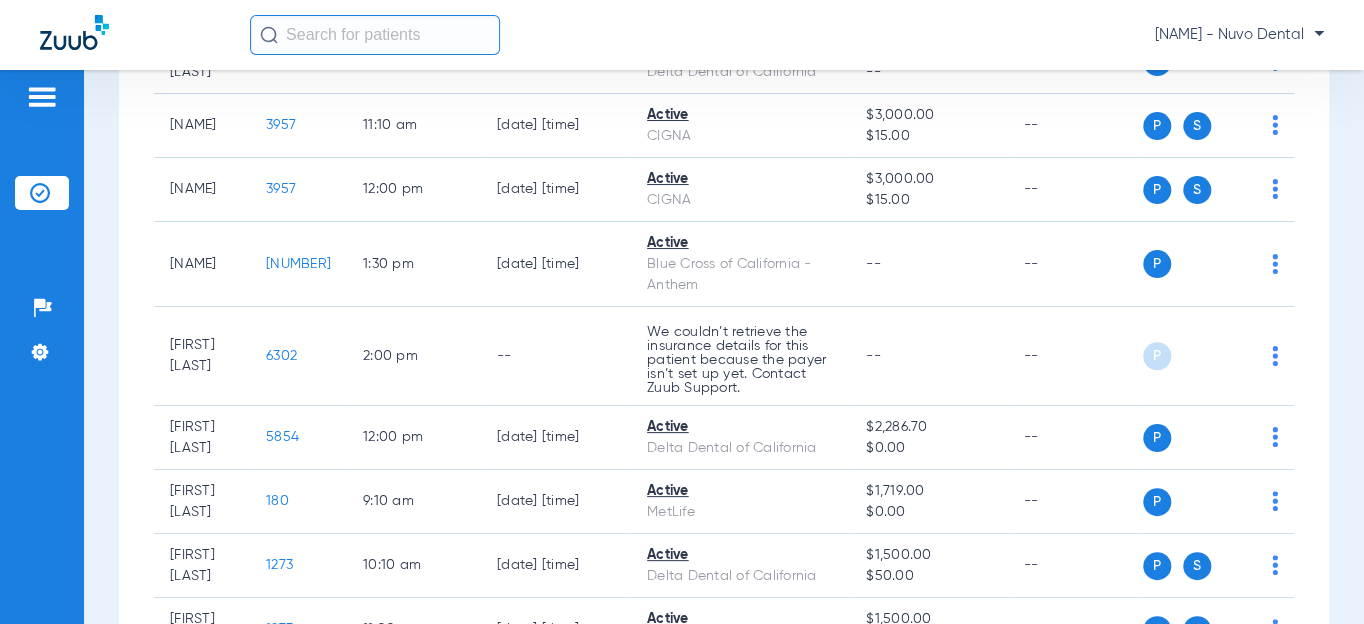 scroll, scrollTop: 604, scrollLeft: 0, axis: vertical 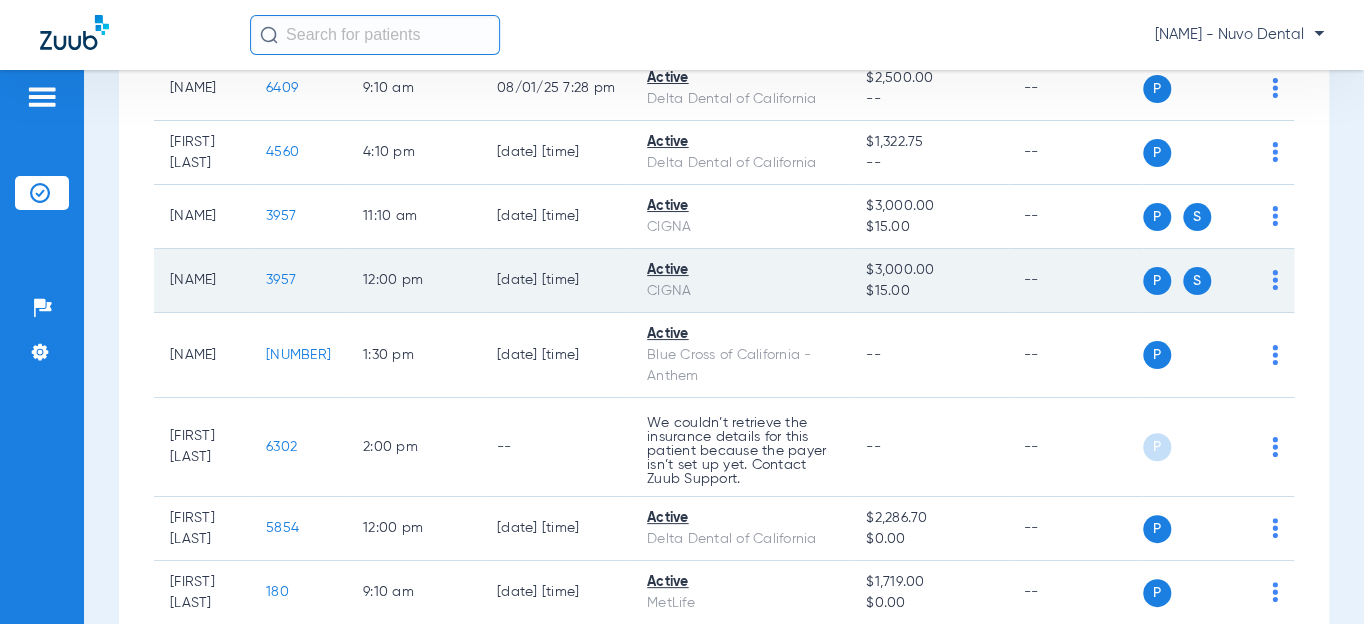 click on "3957" 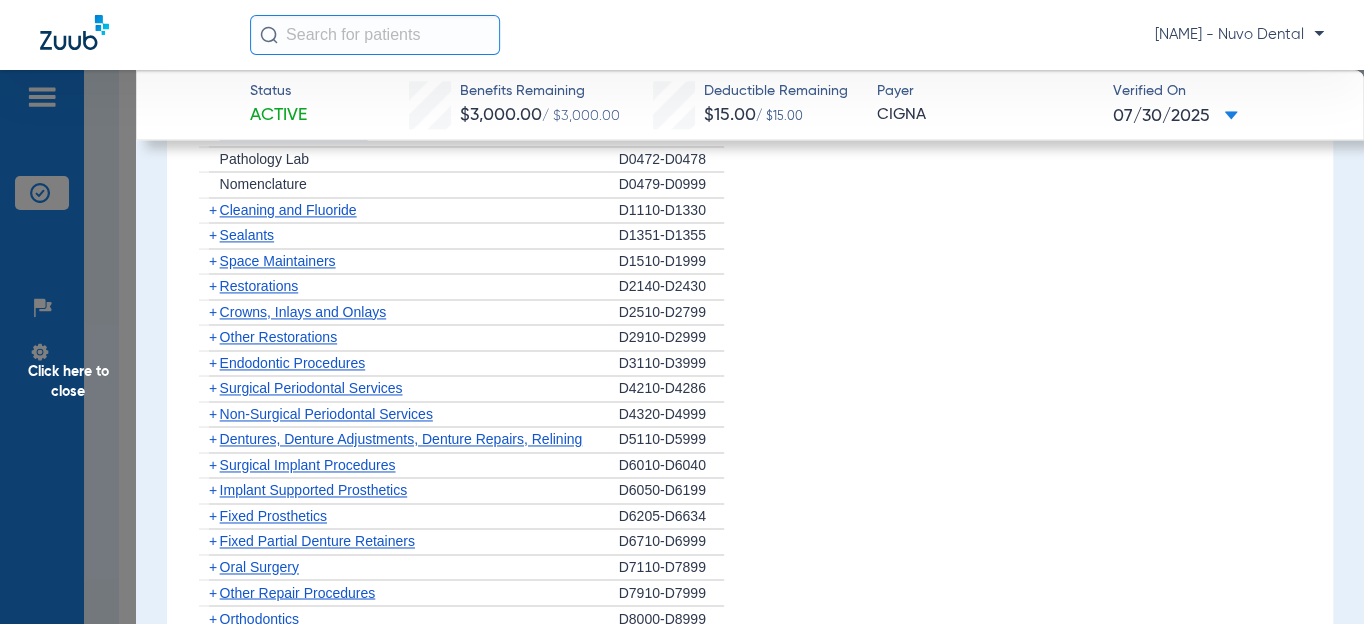 scroll, scrollTop: 1181, scrollLeft: 0, axis: vertical 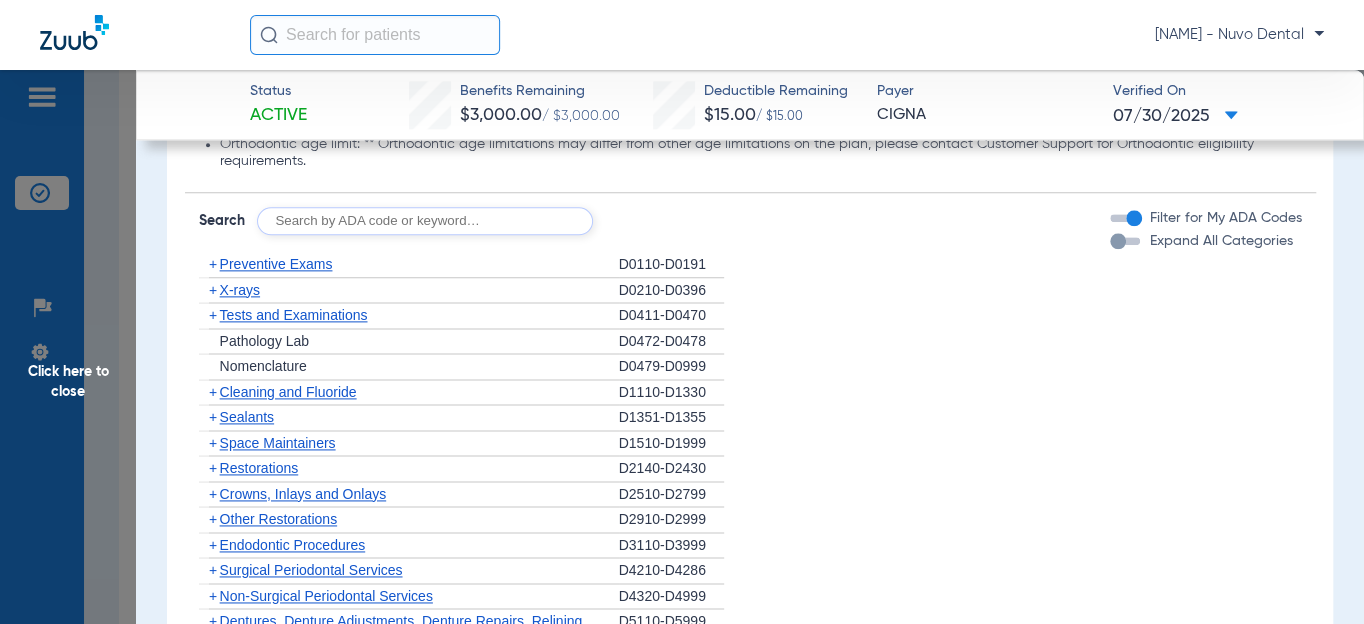 click on "Search  Filter for My ADA Codes   Expand All Categories" 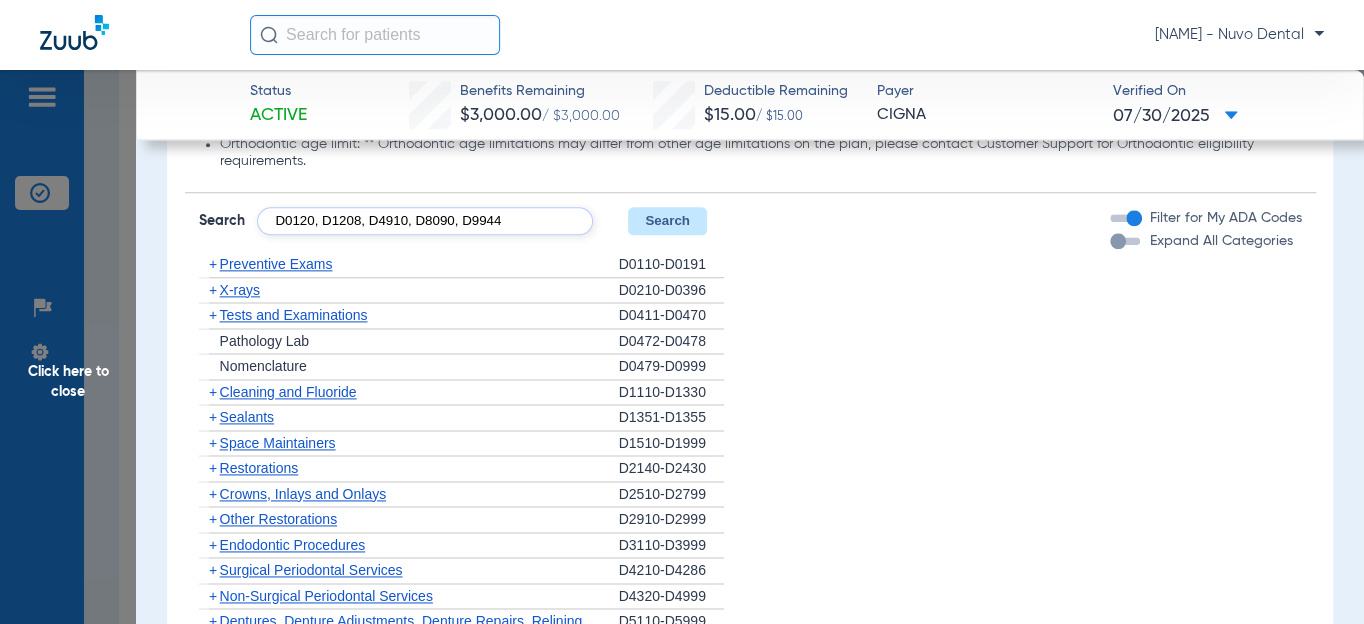 type on "D0120, D1208, D4910, D8090, D9944" 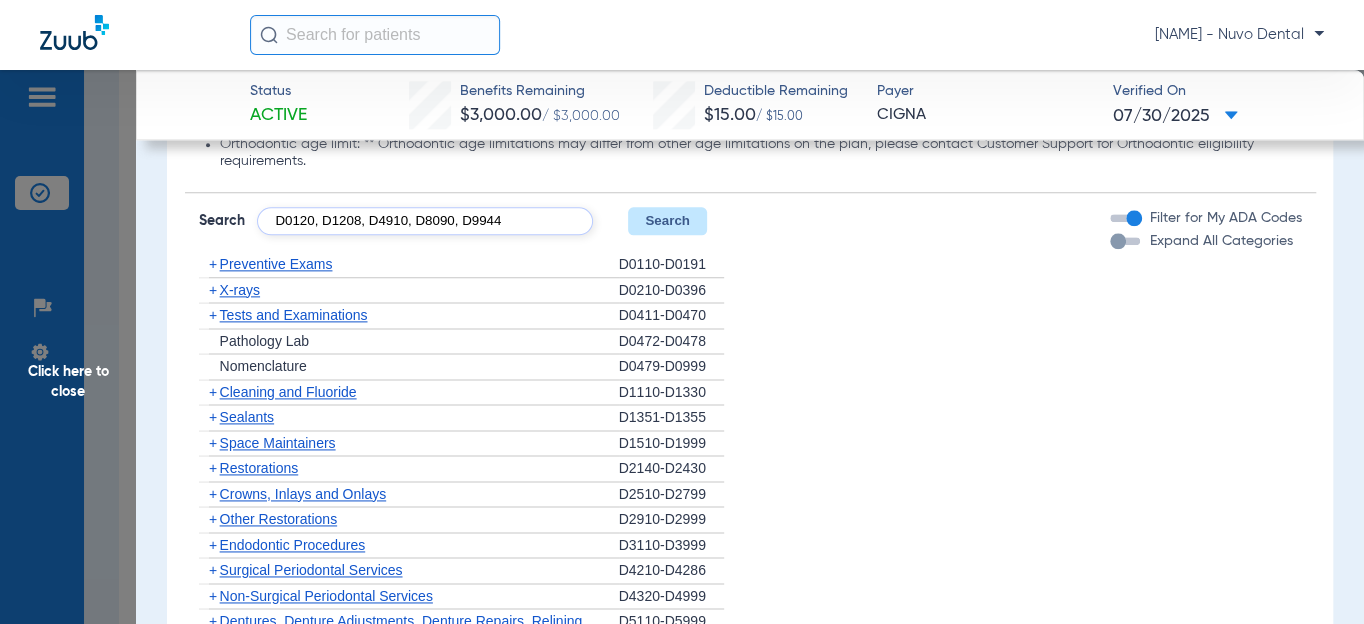 click on "Search" 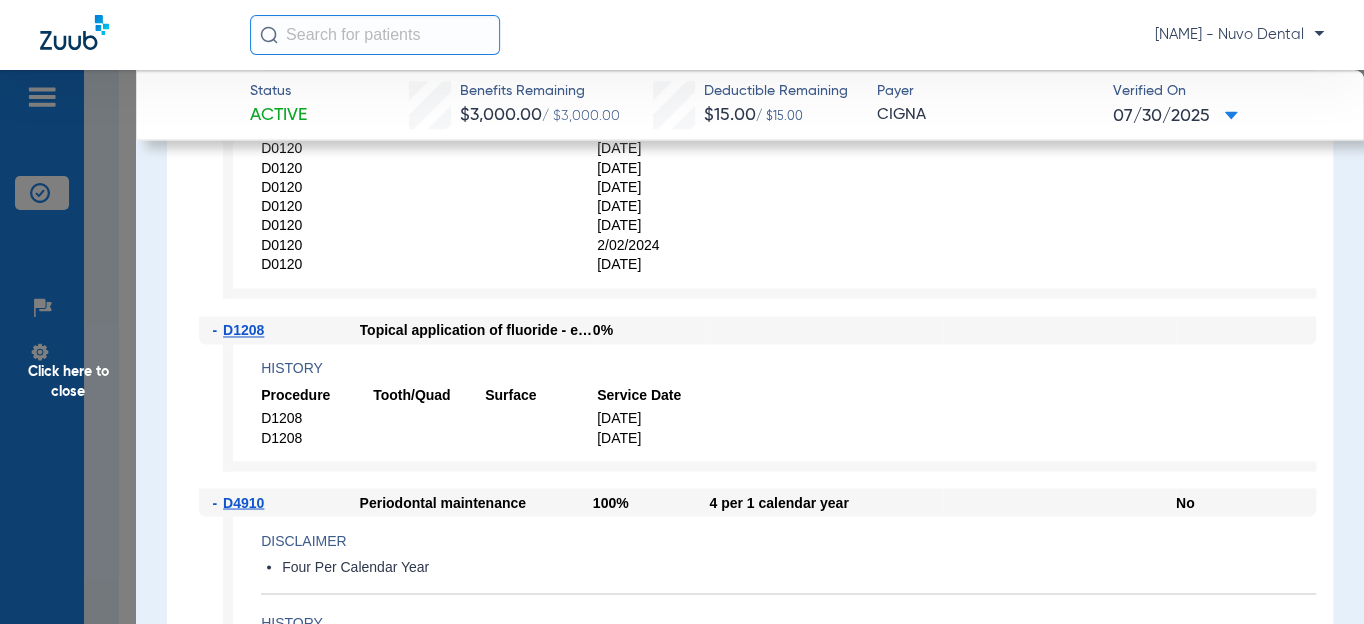 scroll, scrollTop: 1636, scrollLeft: 0, axis: vertical 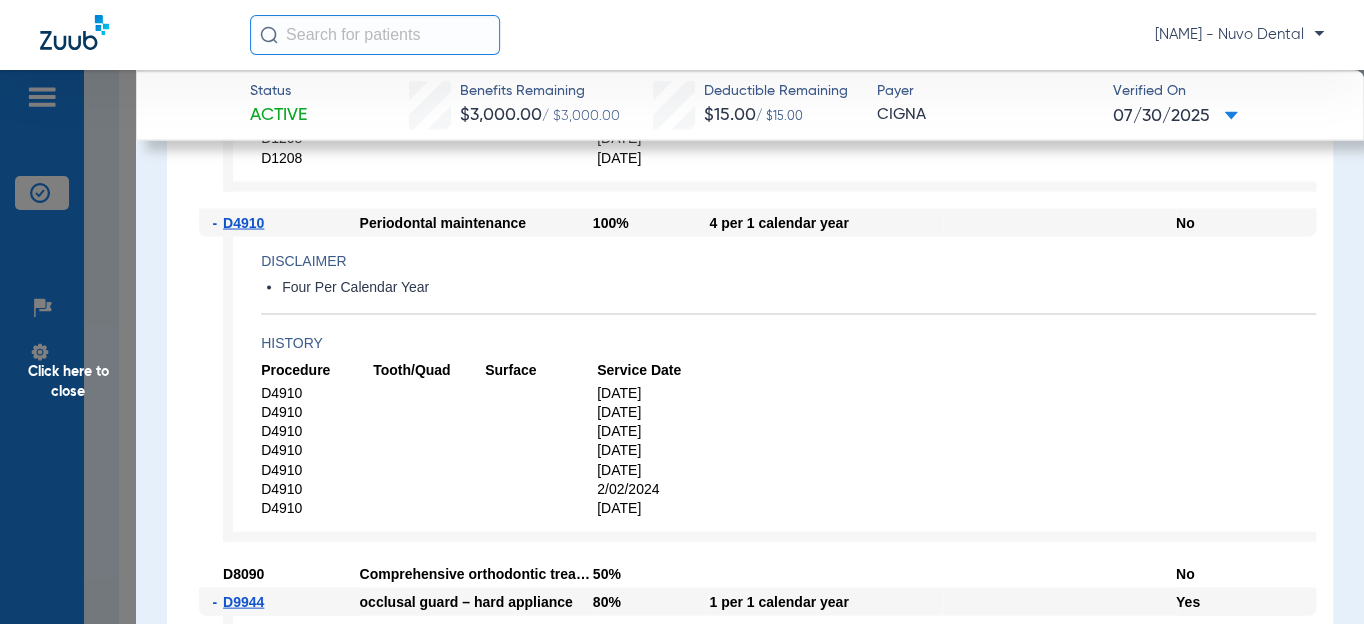 click on "Click here to close" 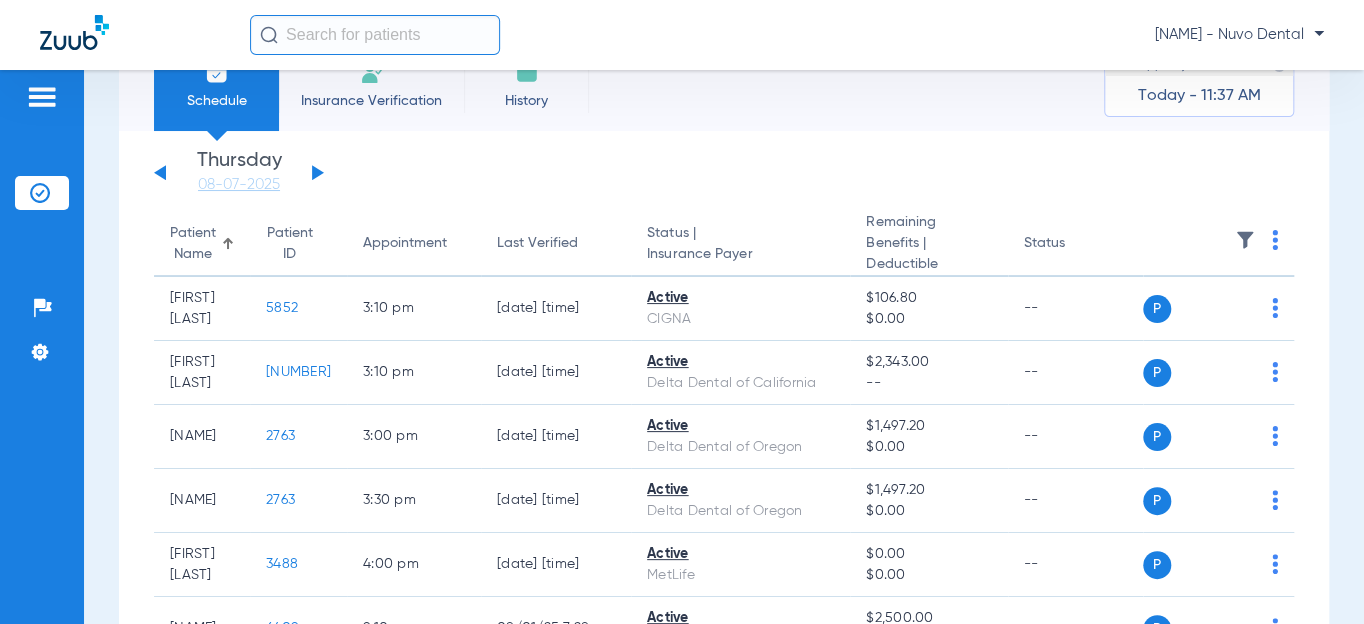 scroll, scrollTop: 0, scrollLeft: 0, axis: both 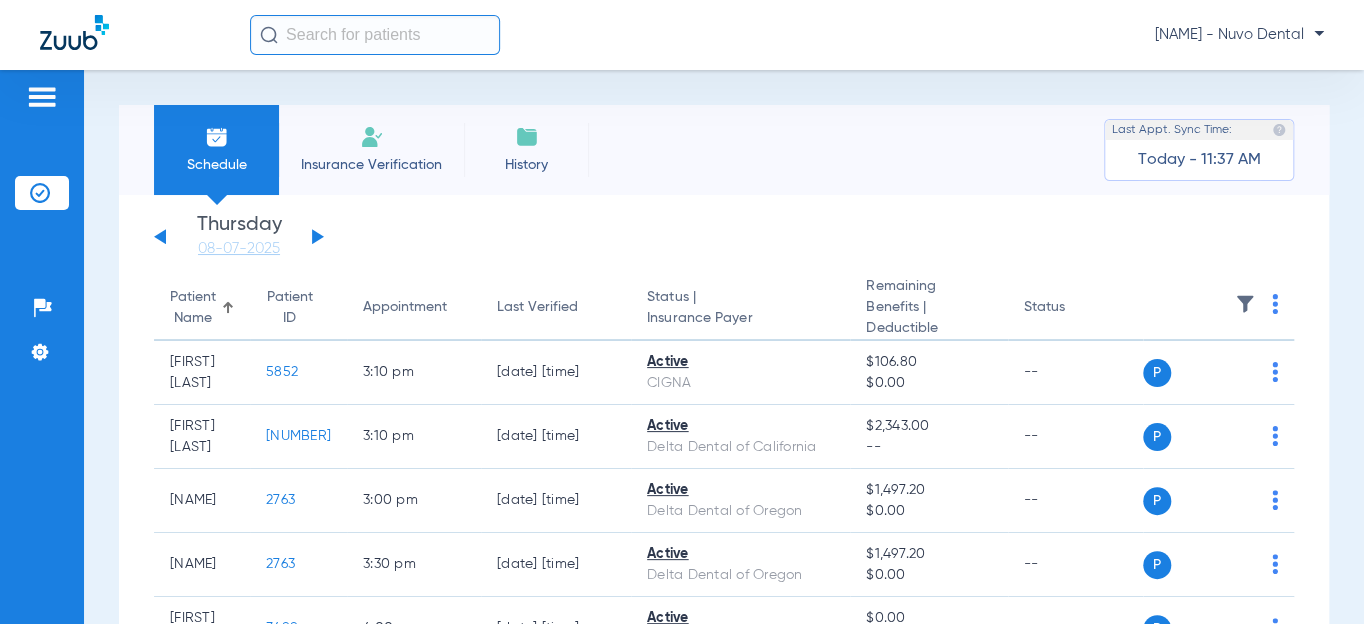 click on "Sunday   06-01-2025   Monday   06-02-2025   Tuesday   06-03-2025   Wednesday   06-04-2025   Thursday   06-05-2025   Friday   06-06-2025   Saturday   06-07-2025   Sunday   06-08-2025   Monday   06-09-2025   Tuesday   06-10-2025   Wednesday   06-11-2025   Thursday   06-12-2025   Friday   06-13-2025   Saturday   06-14-2025   Sunday   06-15-2025   Monday   06-16-2025   Tuesday   06-17-2025   Wednesday   06-18-2025   Thursday   06-19-2025   Friday   06-20-2025   Saturday   06-21-2025   Sunday   06-22-2025   Monday   06-23-2025   Tuesday   06-24-2025   Wednesday   06-25-2025   Thursday   06-26-2025   Friday   06-27-2025   Saturday   06-28-2025   Sunday   06-29-2025   Monday   06-30-2025   Tuesday   07-01-2025   Wednesday   07-02-2025   Thursday   07-03-2025   Friday   07-04-2025   Saturday   07-05-2025   Sunday   07-06-2025   Monday   07-07-2025   Tuesday   07-08-2025   Wednesday   07-09-2025   Thursday   07-10-2025   Friday   07-11-2025   Saturday   07-12-2025   Sunday   07-13-2025   Monday   07-14-2025   Friday" 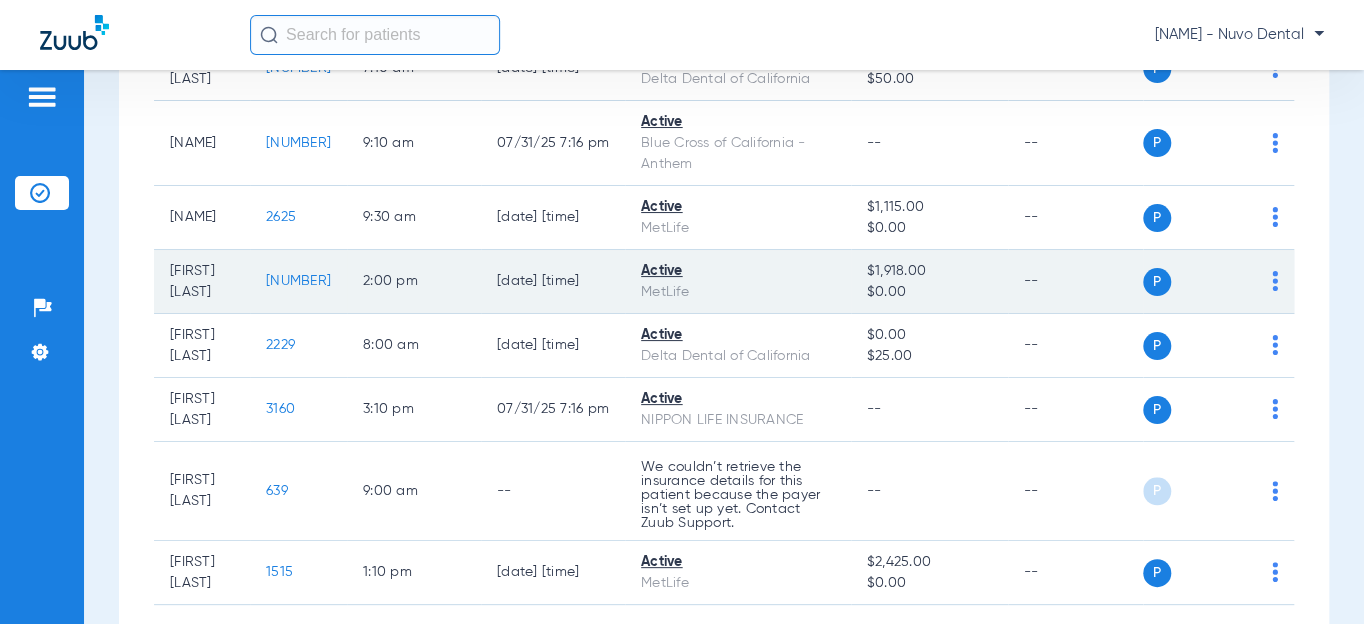 scroll, scrollTop: 727, scrollLeft: 0, axis: vertical 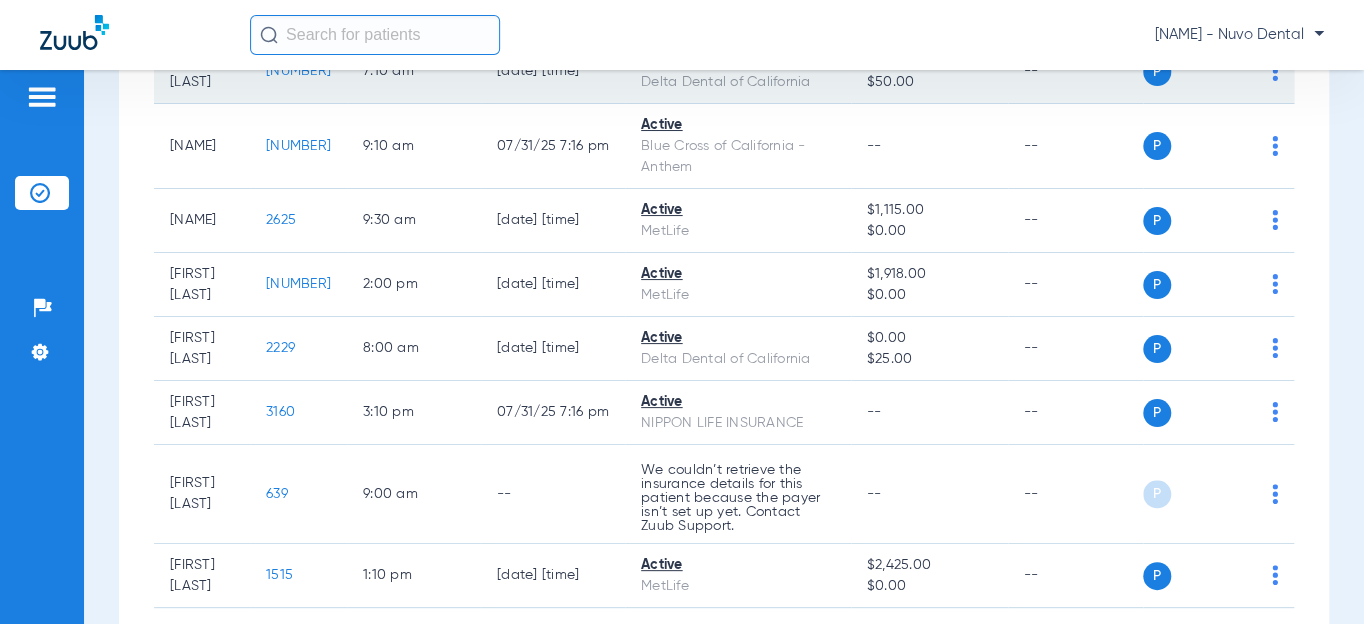 click on "[NUMBER]" 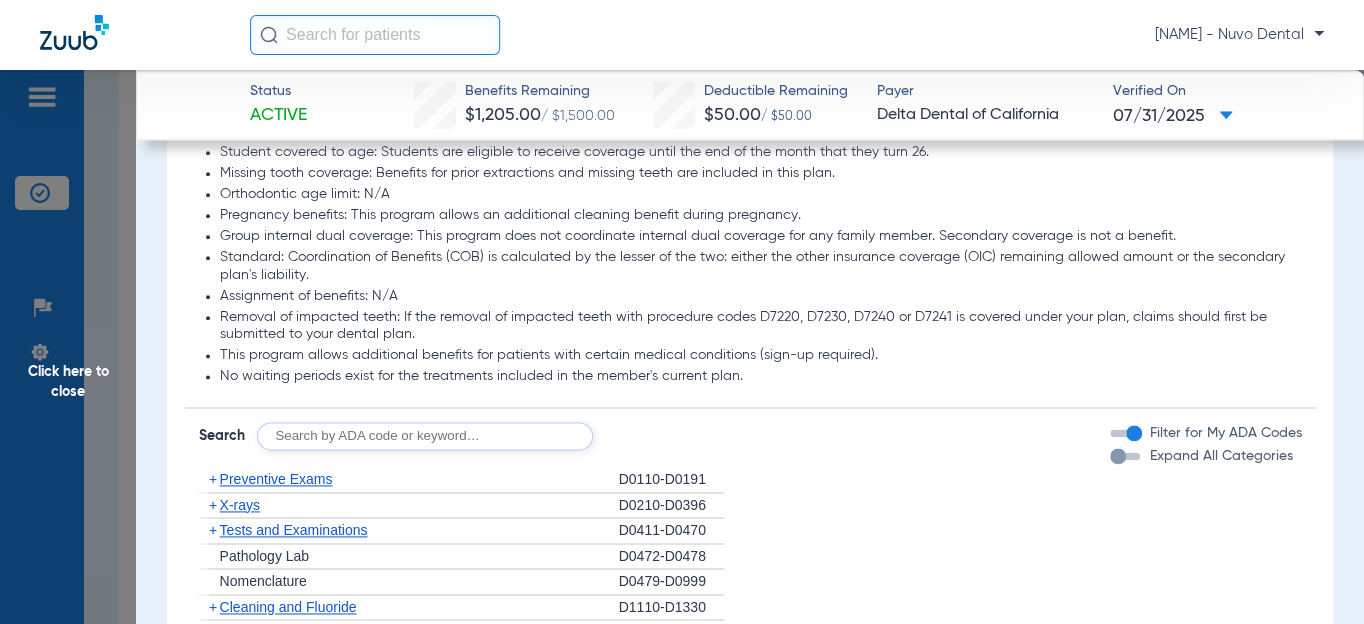 scroll, scrollTop: 1363, scrollLeft: 0, axis: vertical 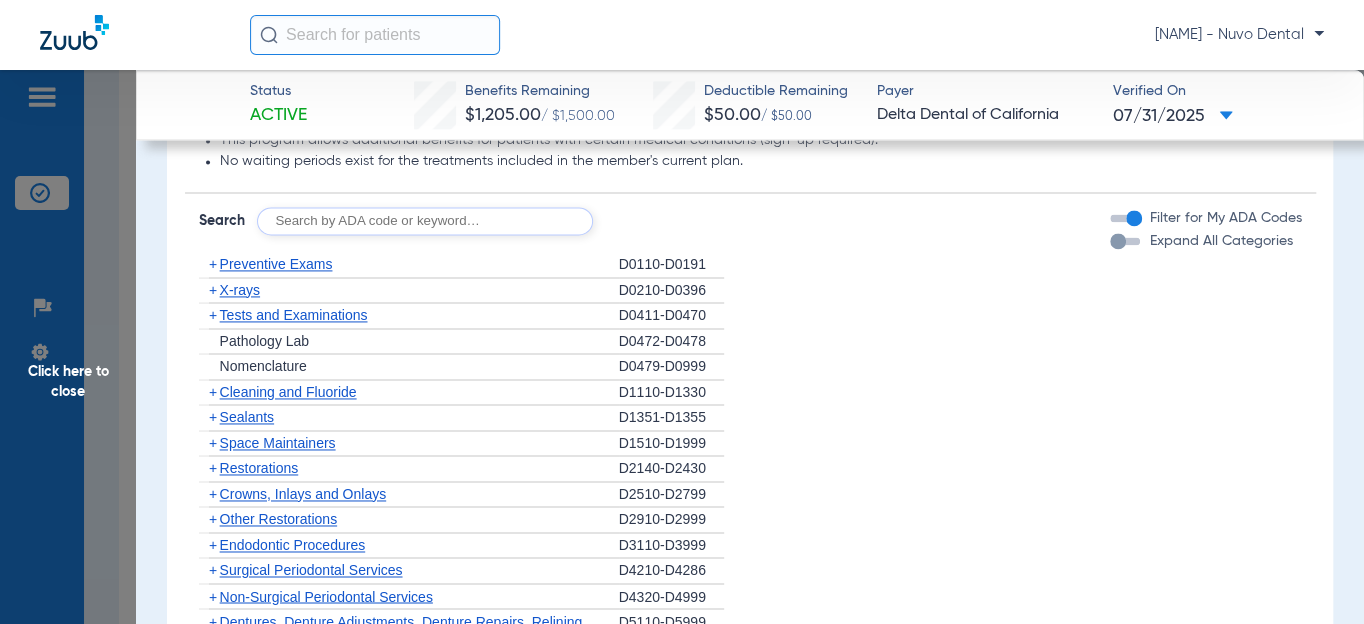 click 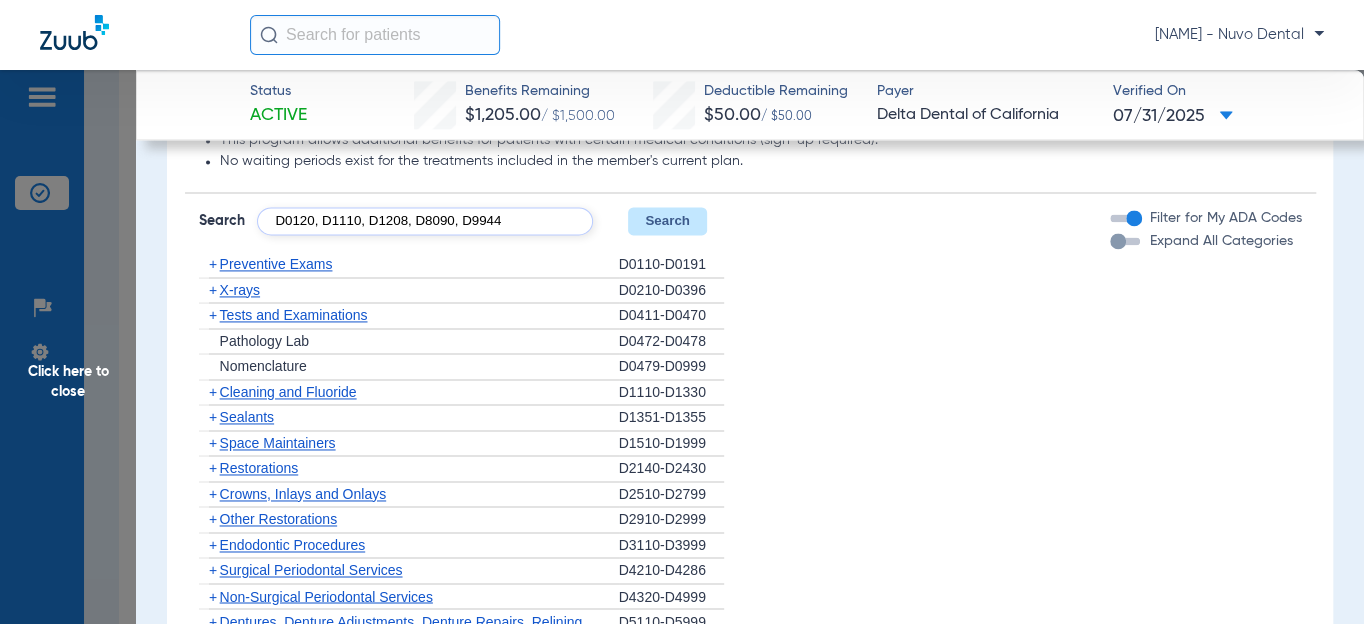 type on "D0120, D1110, D1208, D8090, D9944" 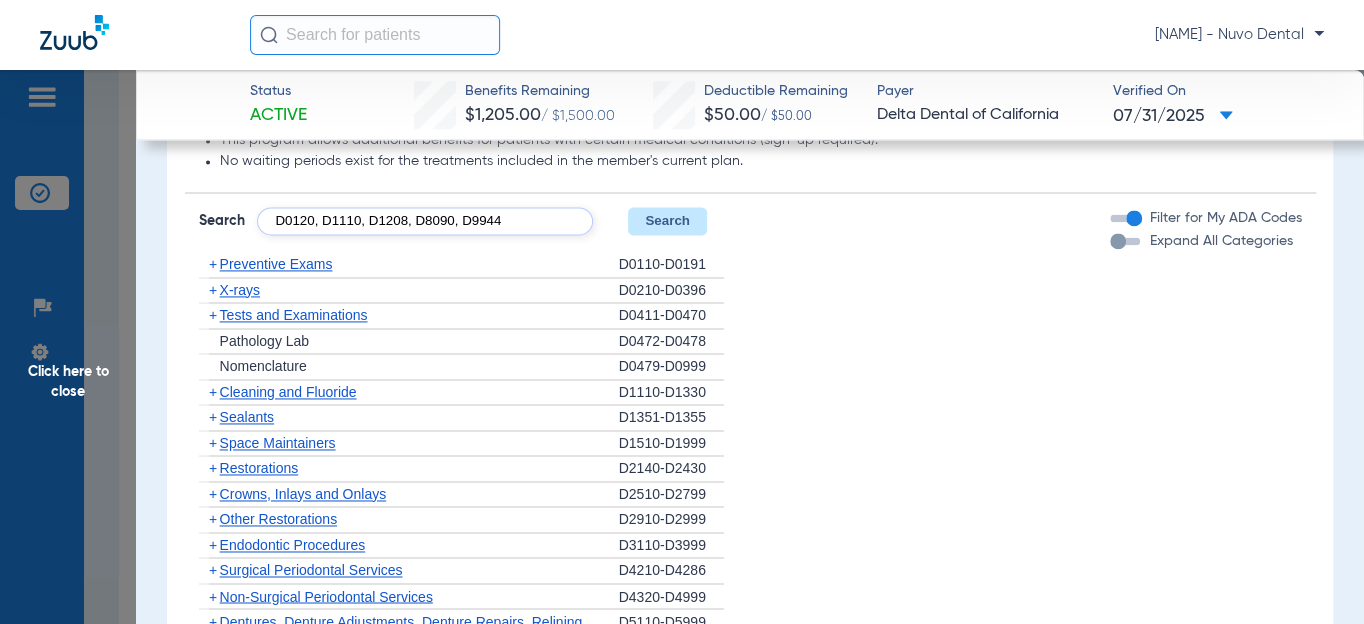 click on "Search" 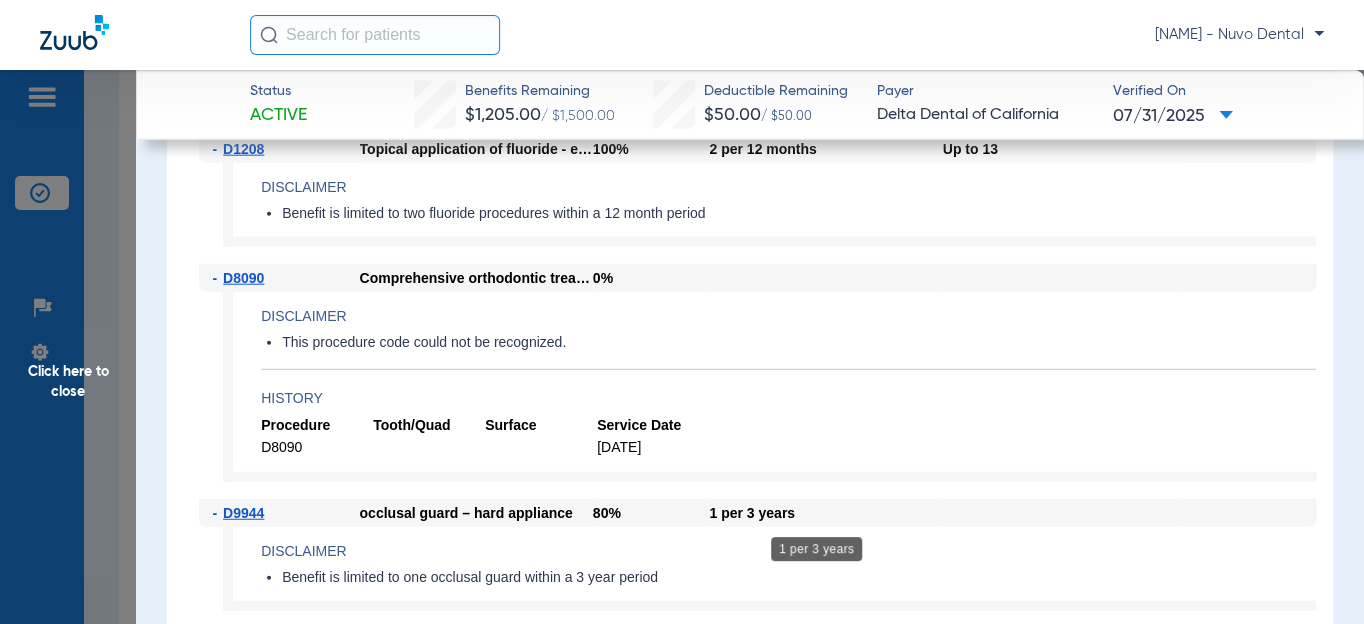 scroll, scrollTop: 2454, scrollLeft: 0, axis: vertical 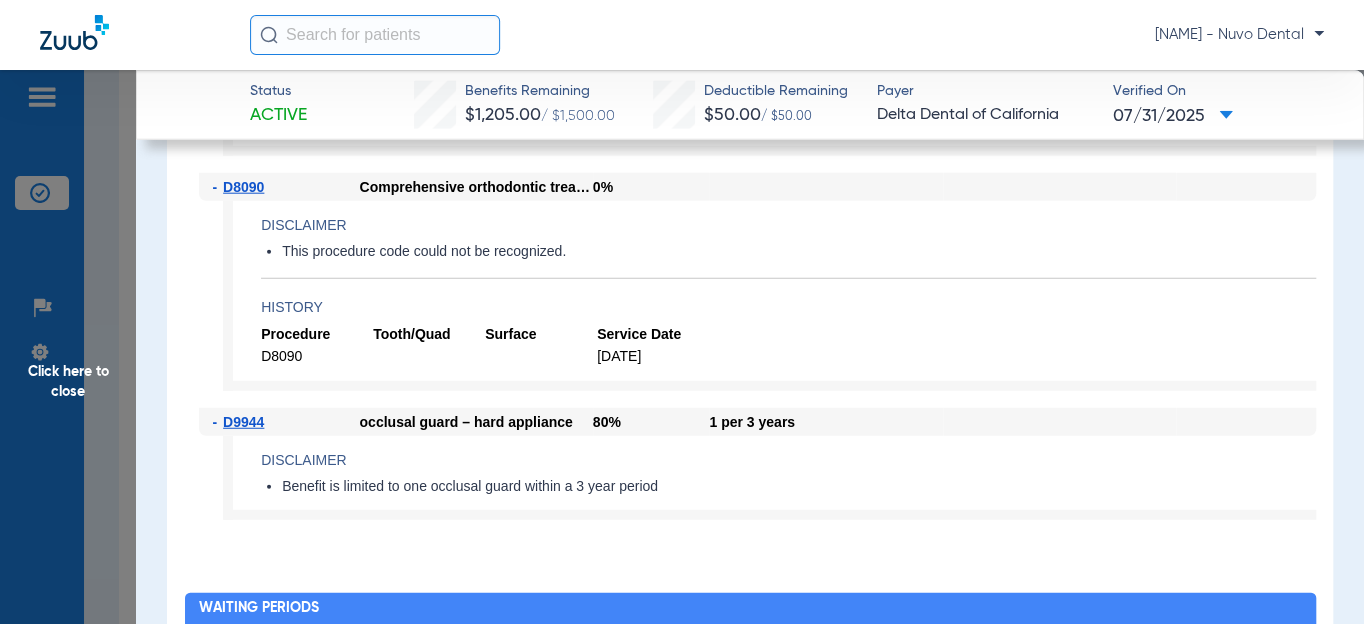 click on "Click here to close" 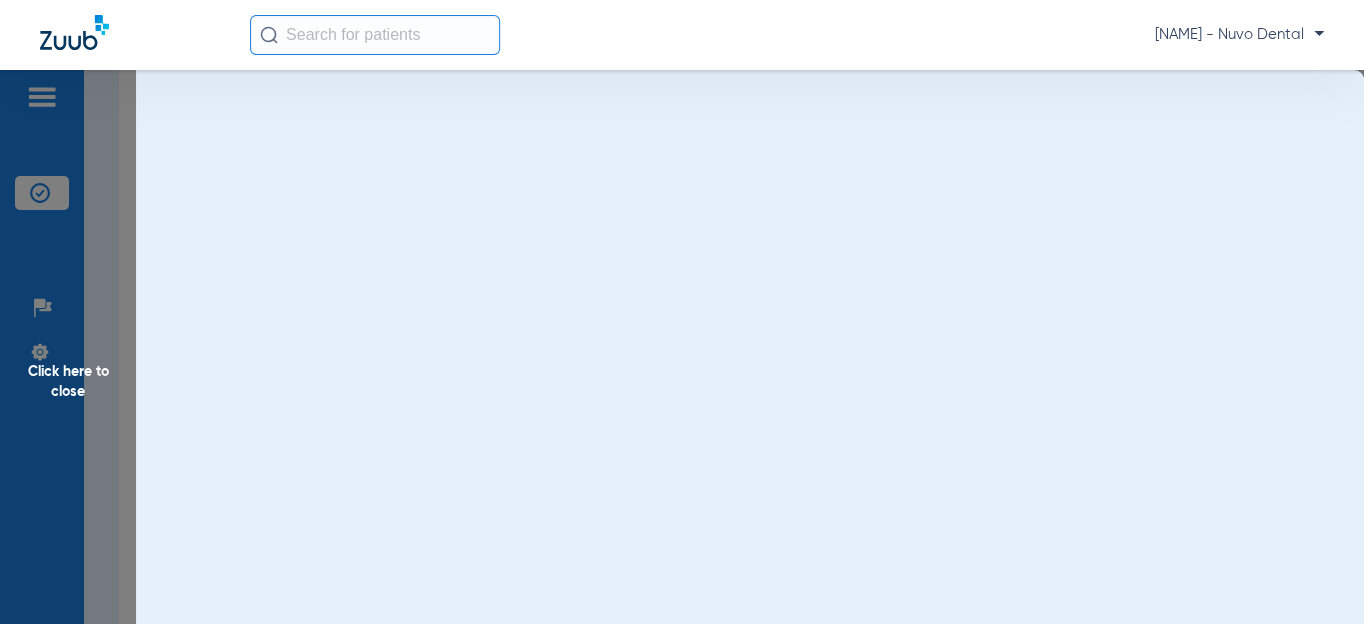 scroll, scrollTop: 0, scrollLeft: 0, axis: both 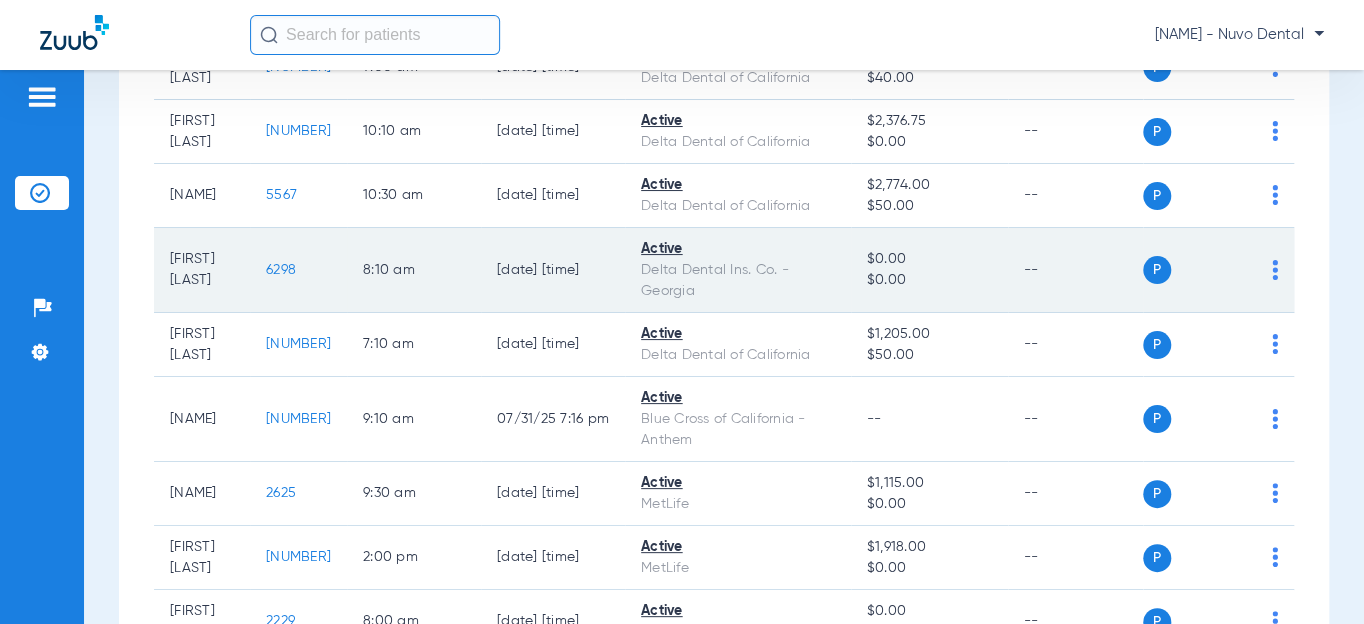 click on "6298" 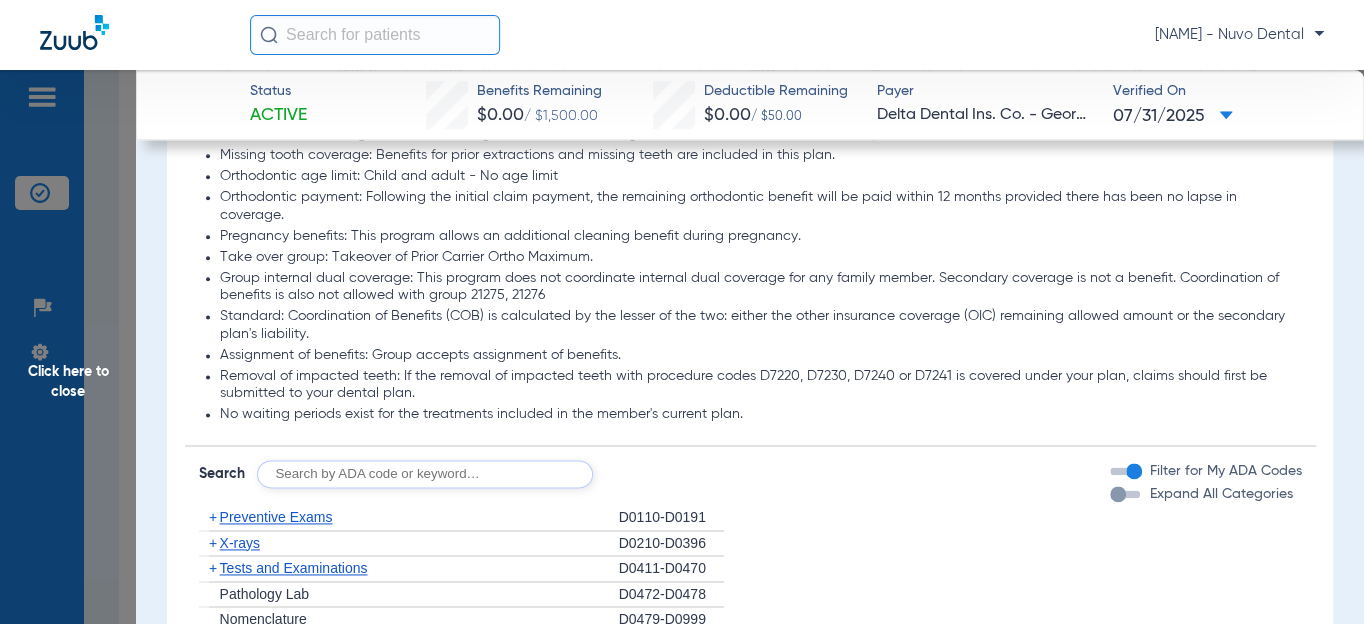 scroll, scrollTop: 1272, scrollLeft: 0, axis: vertical 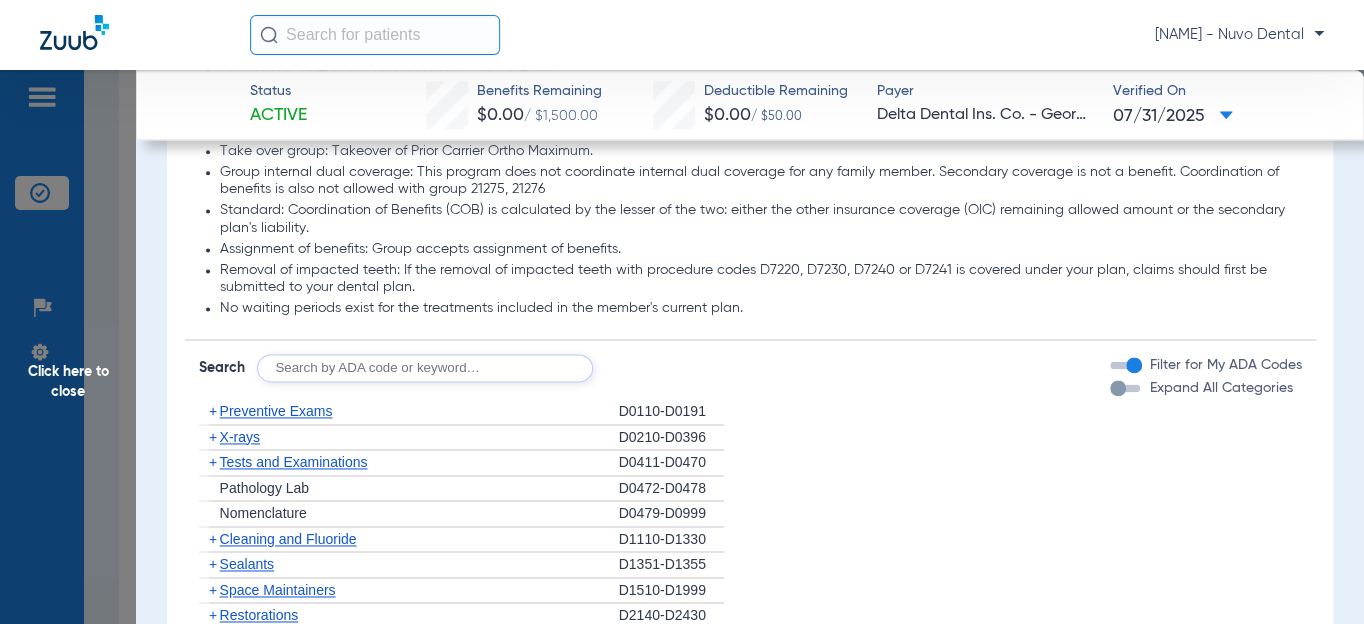 click 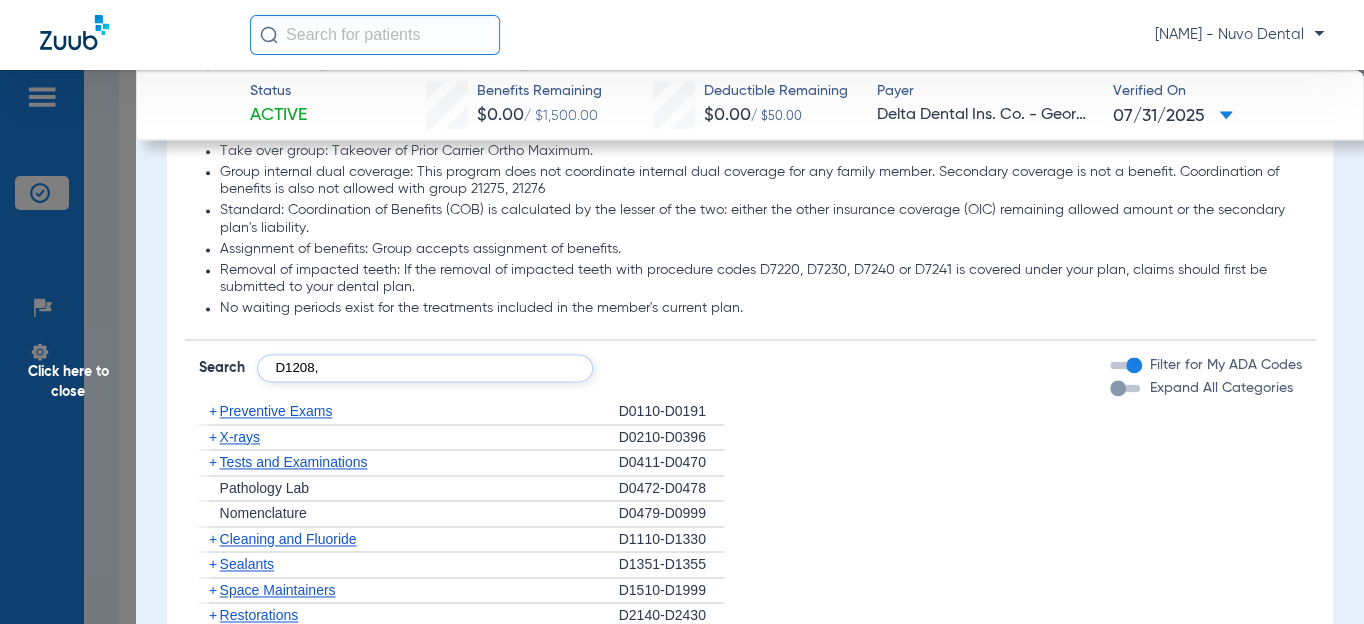 drag, startPoint x: 355, startPoint y: 366, endPoint x: 370, endPoint y: 371, distance: 15.811388 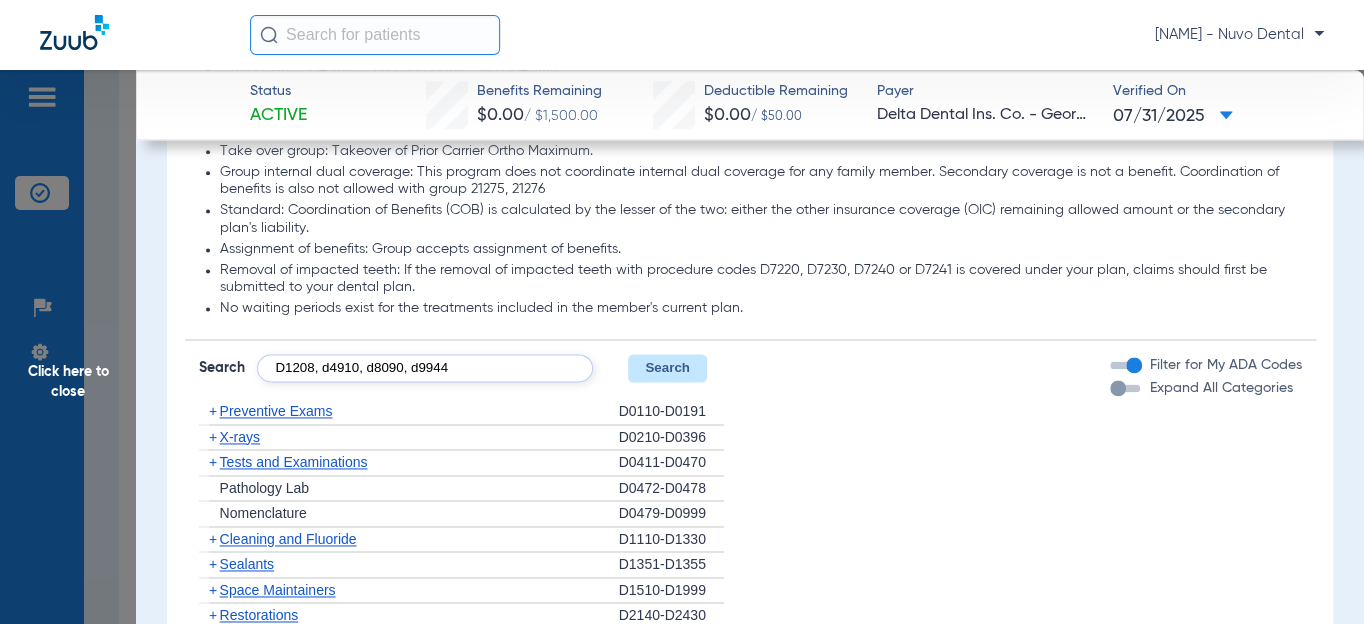 type on "D1208, d4910, d8090, d9944" 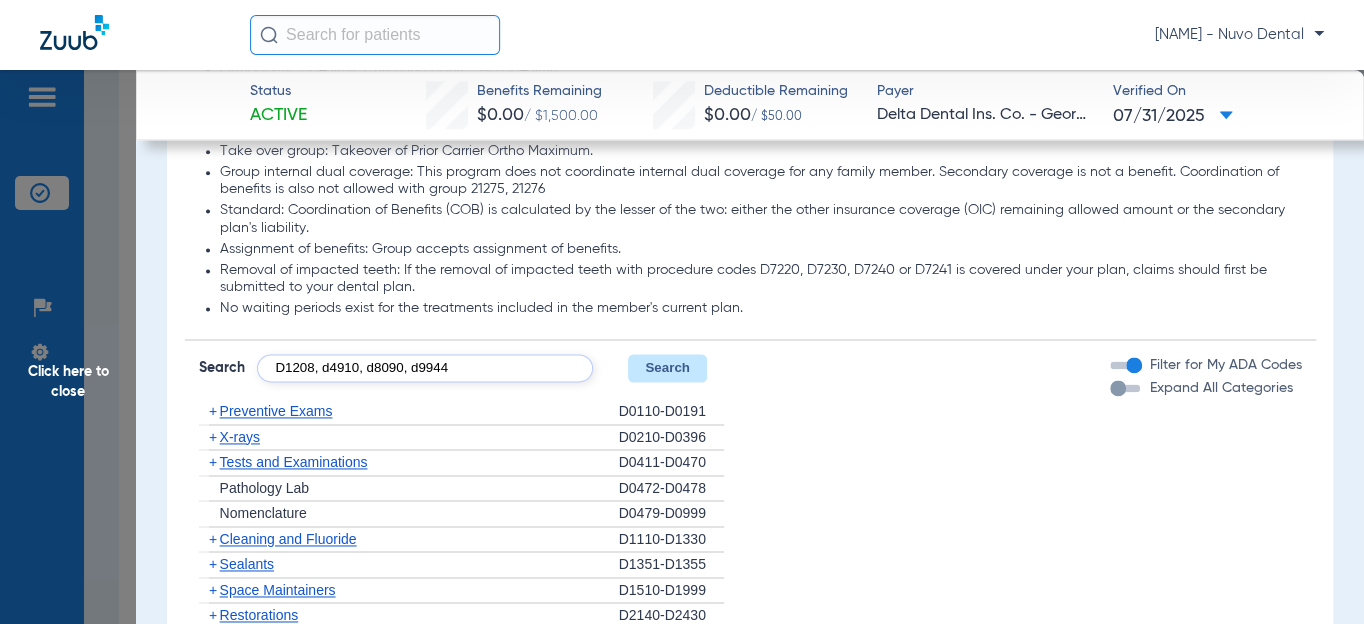 click on "Search" 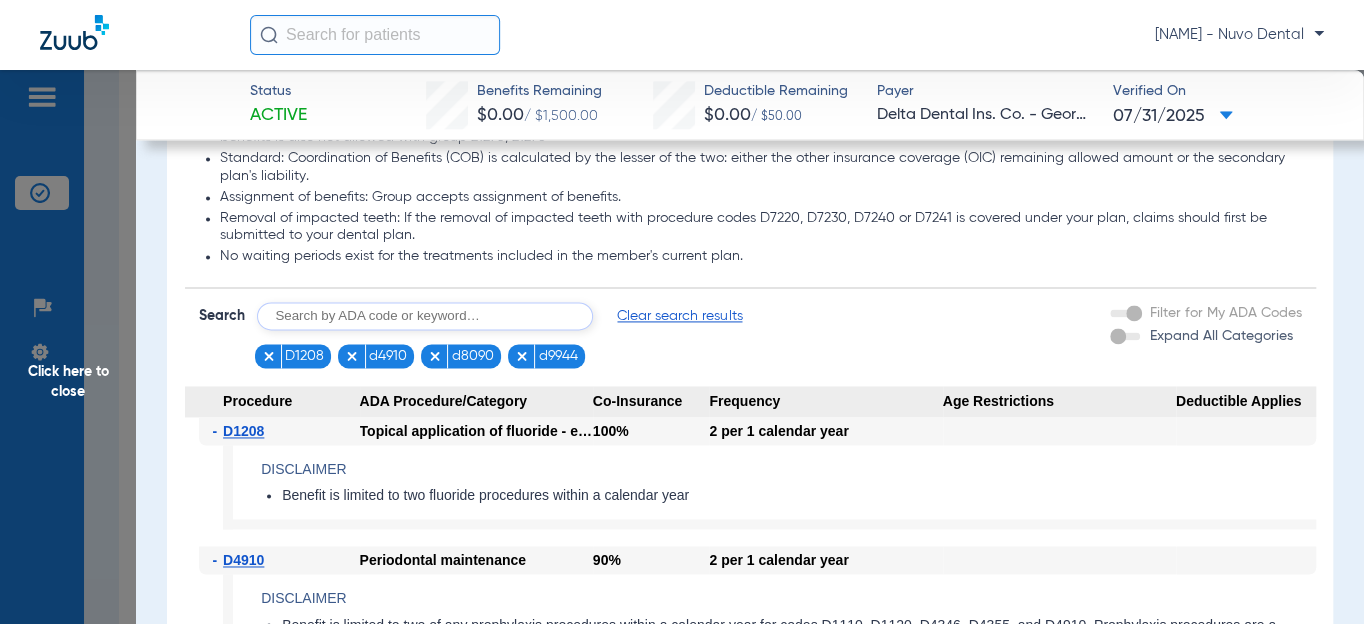 scroll, scrollTop: 1454, scrollLeft: 0, axis: vertical 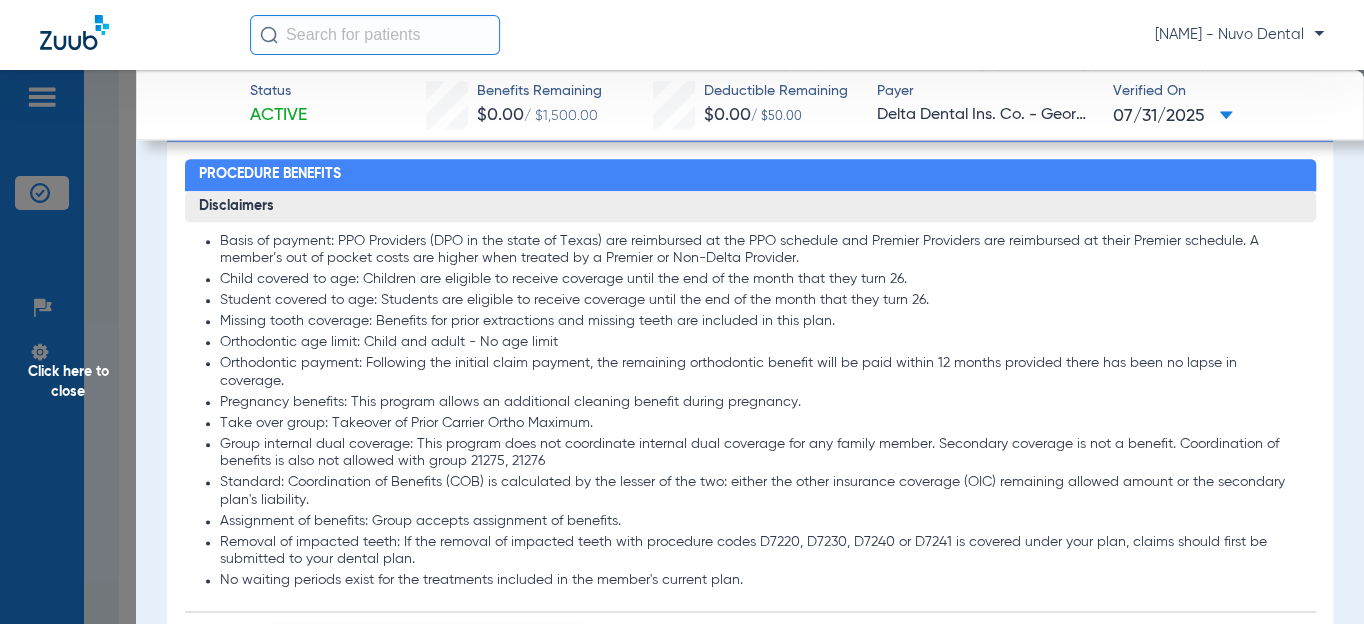 click on "Orthodontic age limit: Child and adult - No age limit" 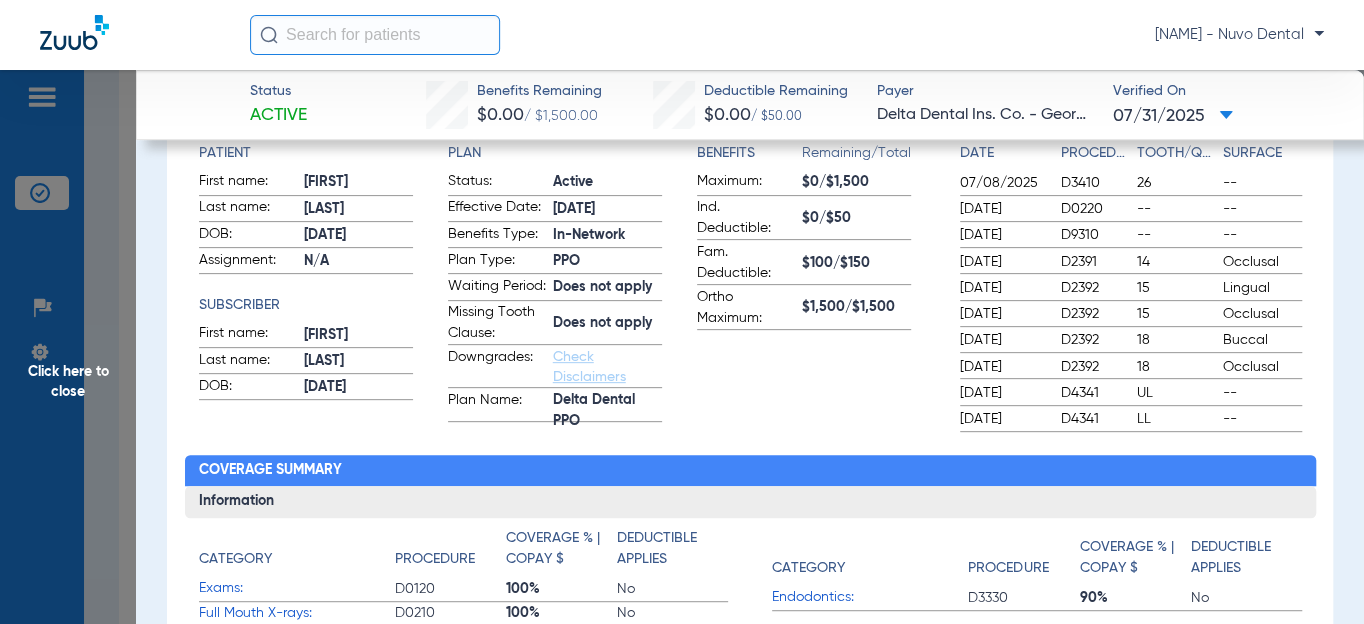 scroll, scrollTop: 272, scrollLeft: 0, axis: vertical 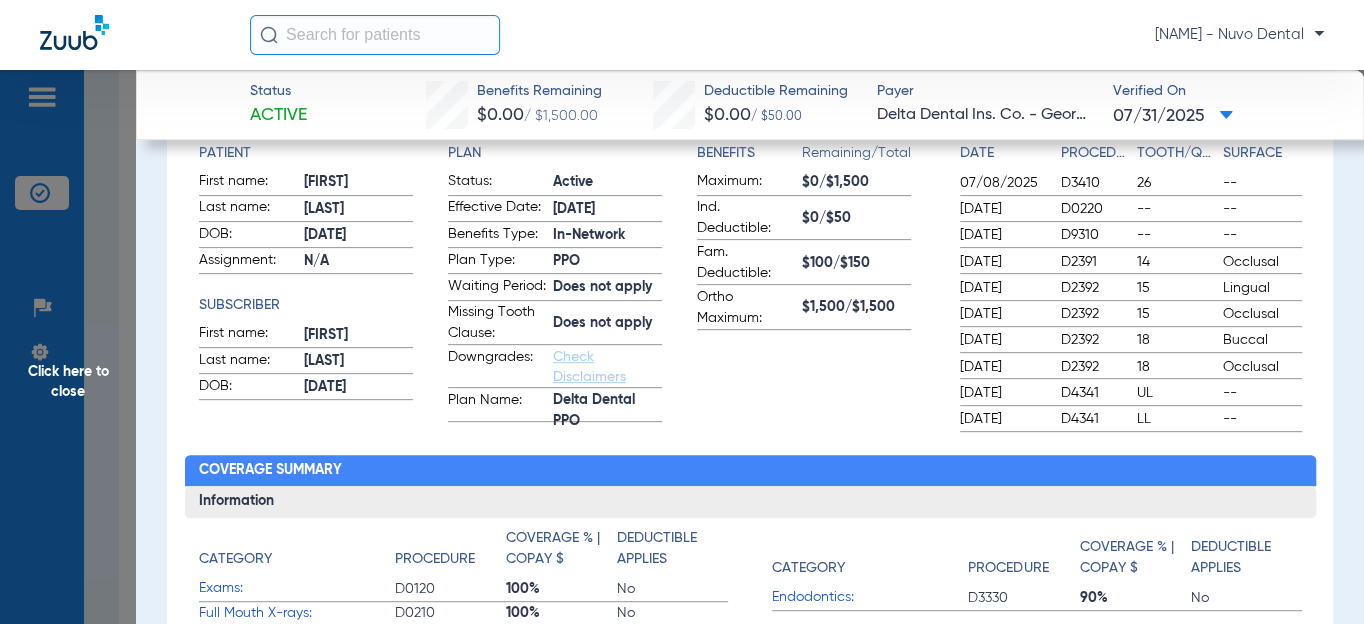 click on "Click here to close" 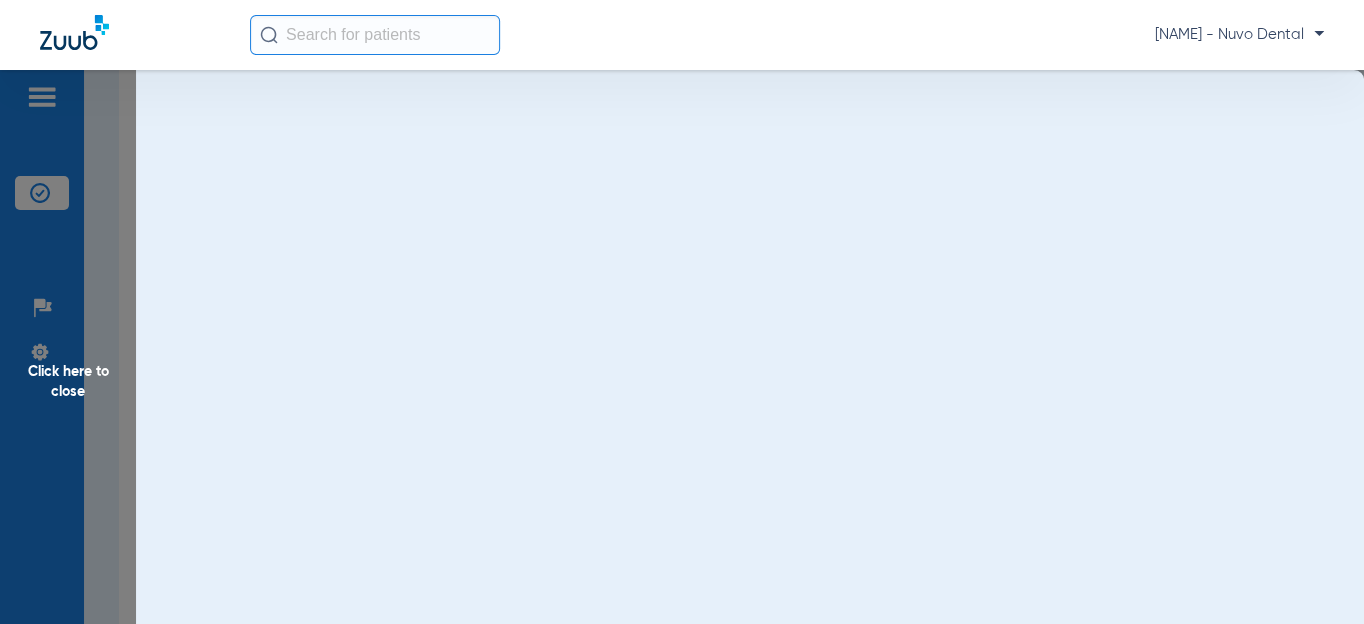 scroll, scrollTop: 0, scrollLeft: 0, axis: both 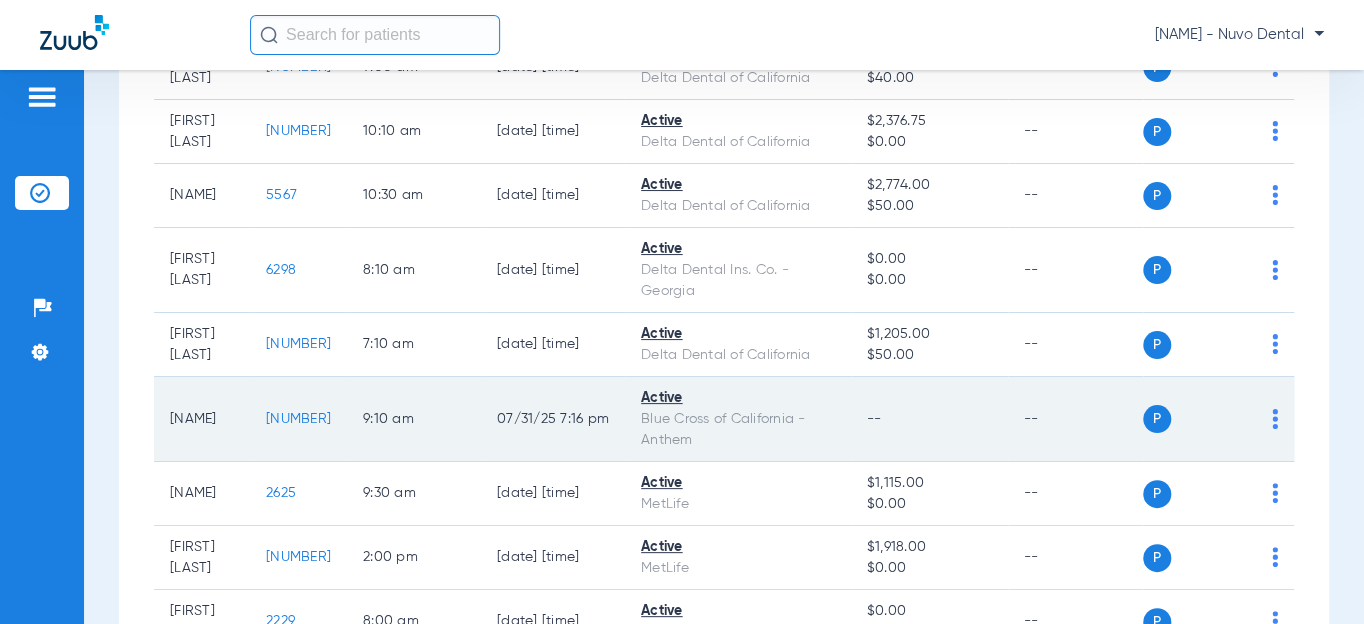 click on "[NUMBER]" 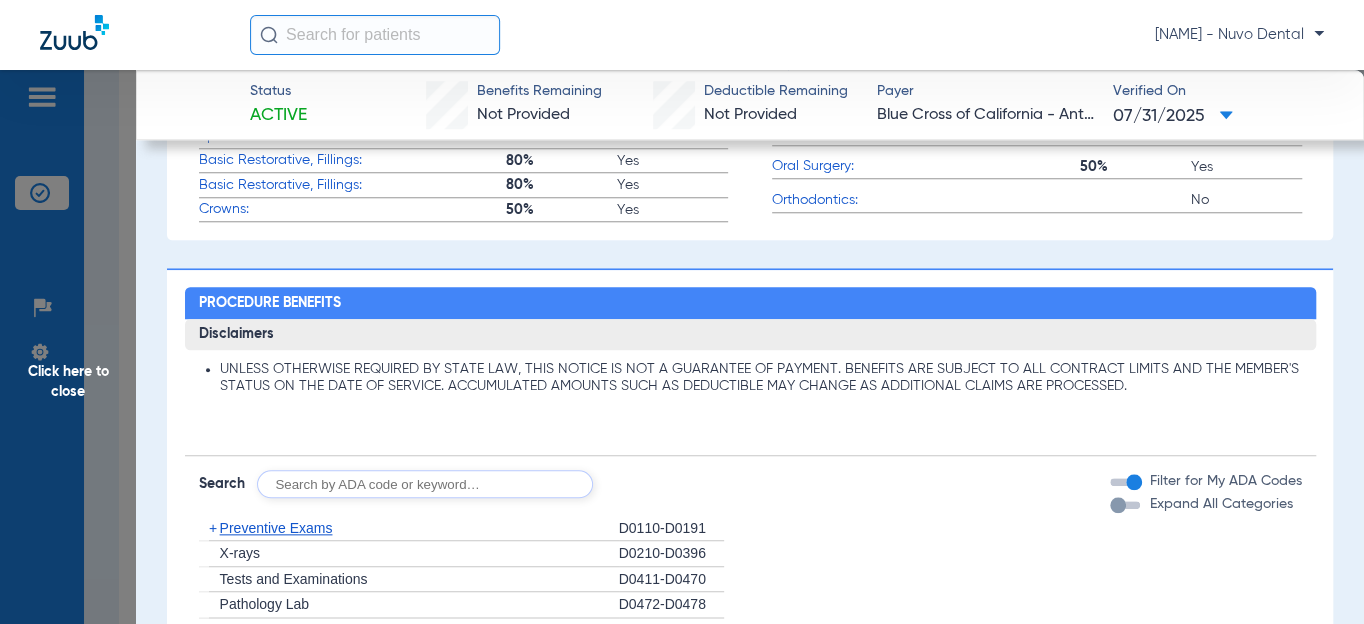 scroll, scrollTop: 1090, scrollLeft: 0, axis: vertical 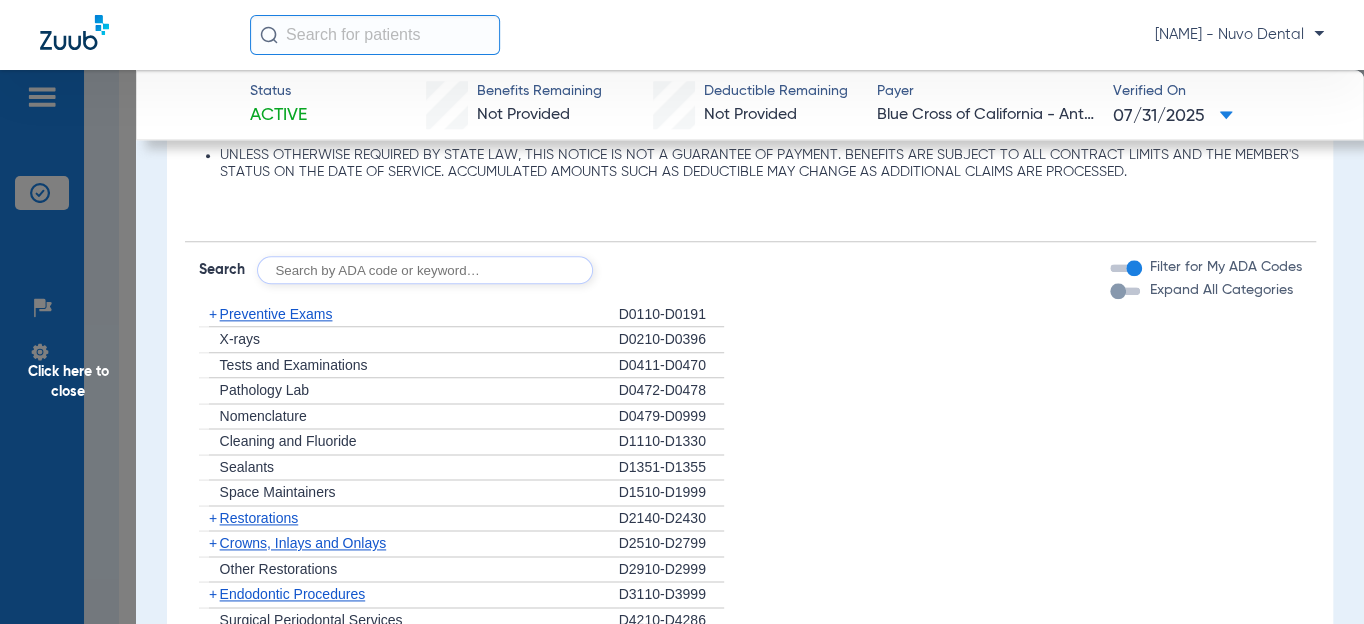 click on "Preventive Exams" 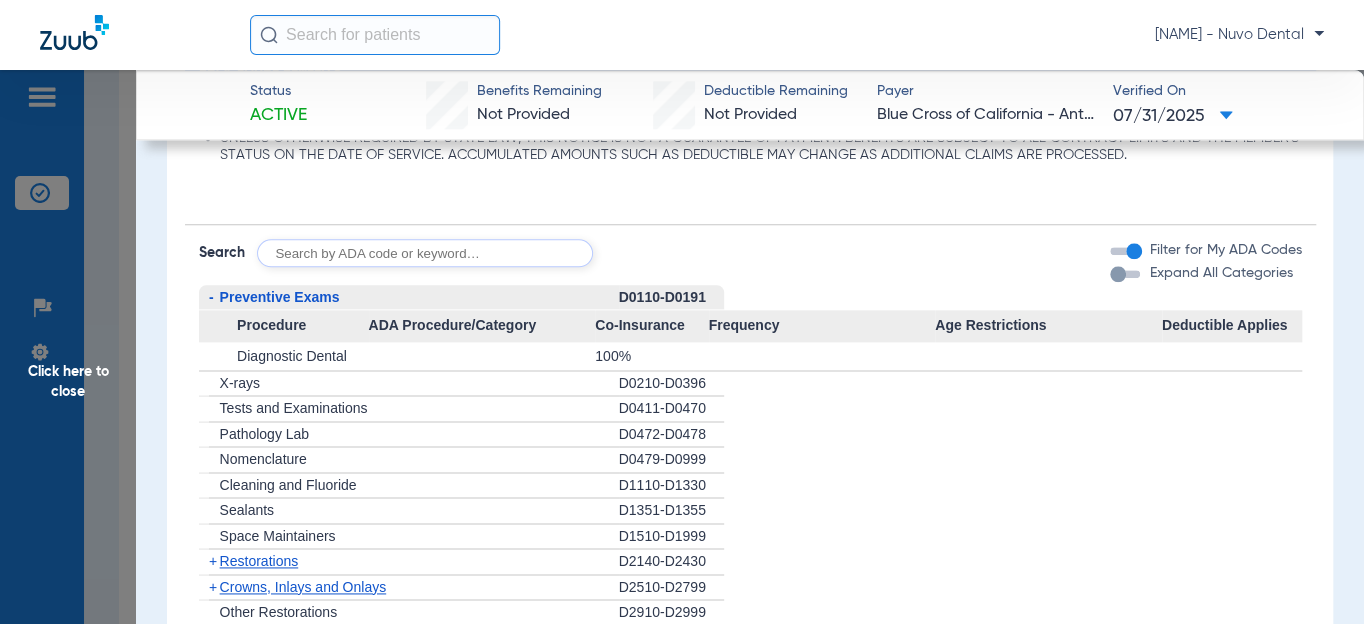 scroll, scrollTop: 1181, scrollLeft: 0, axis: vertical 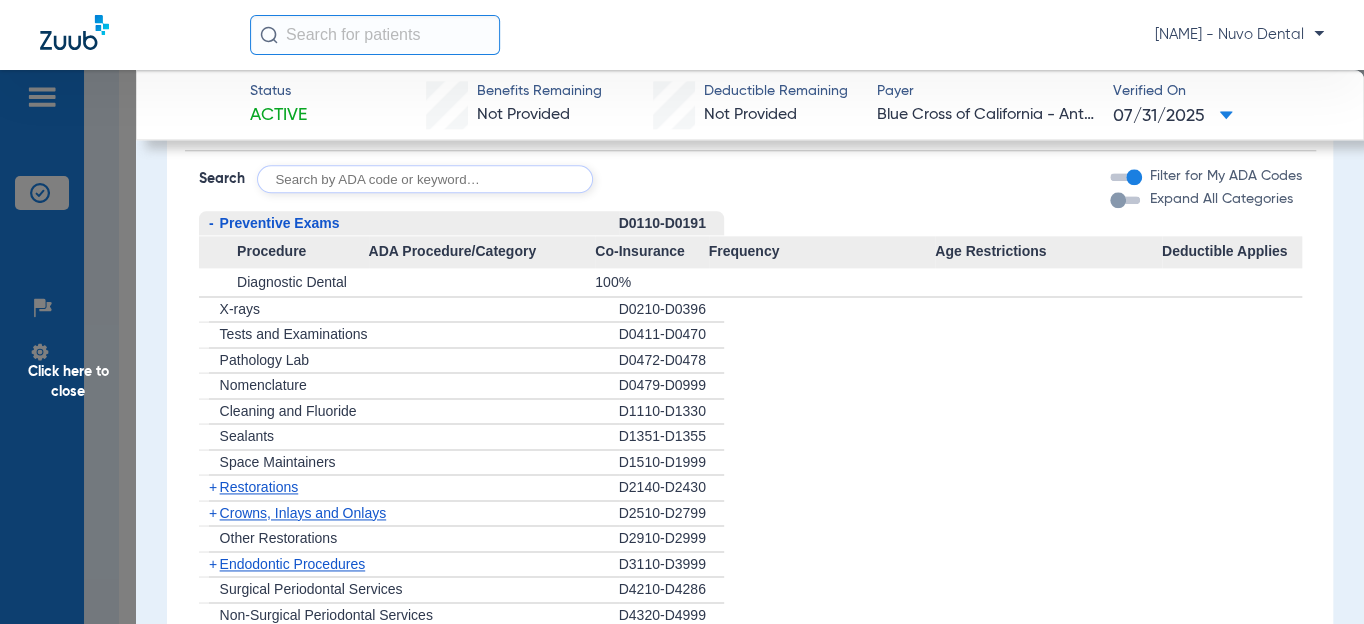 click on "Click here to close" 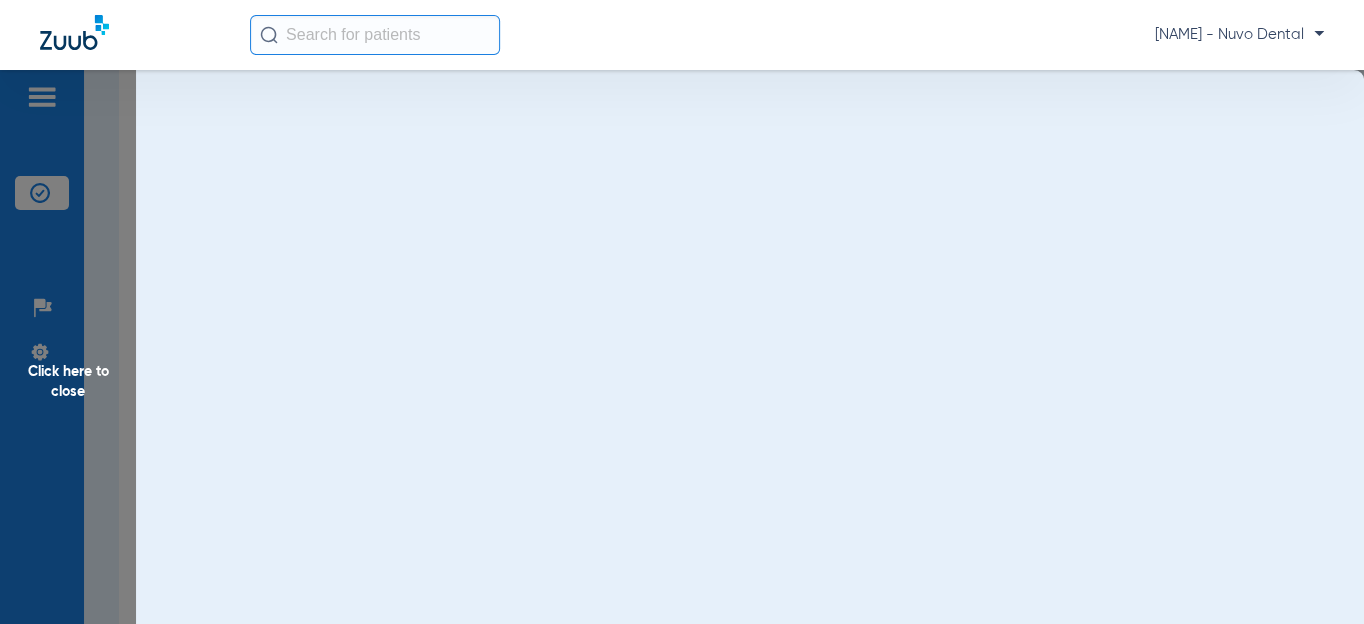 scroll, scrollTop: 0, scrollLeft: 0, axis: both 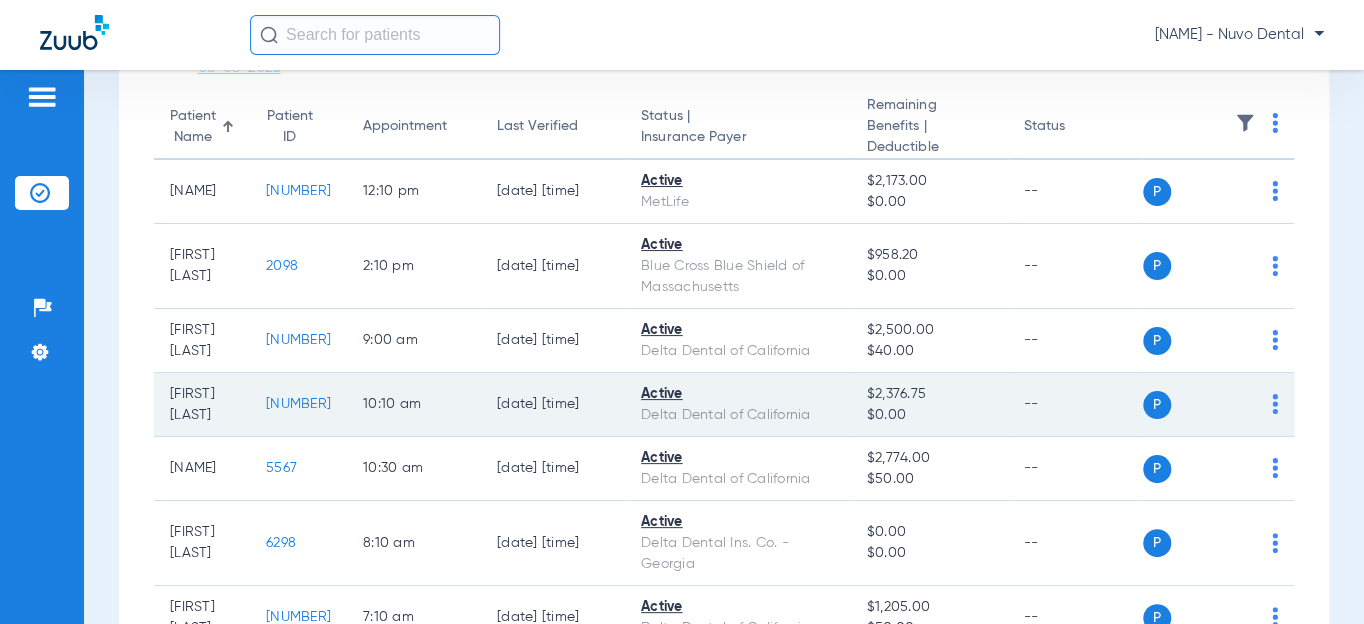 click on "[NUMBER]" 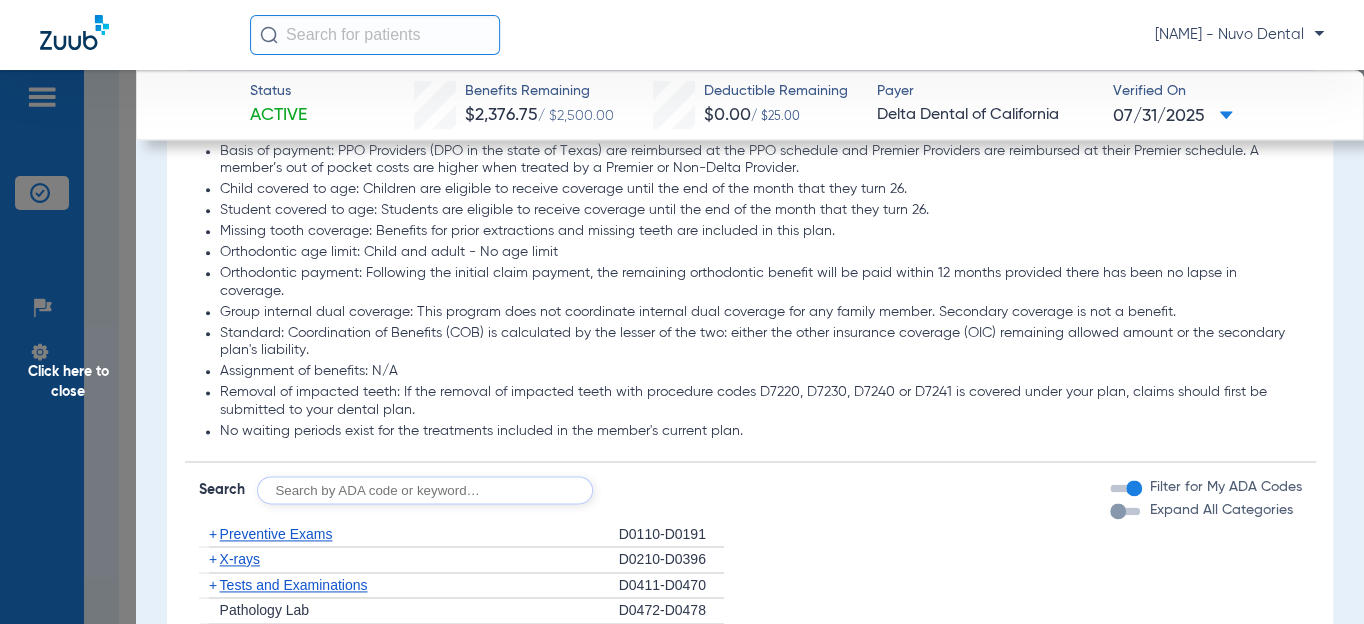 scroll, scrollTop: 1272, scrollLeft: 0, axis: vertical 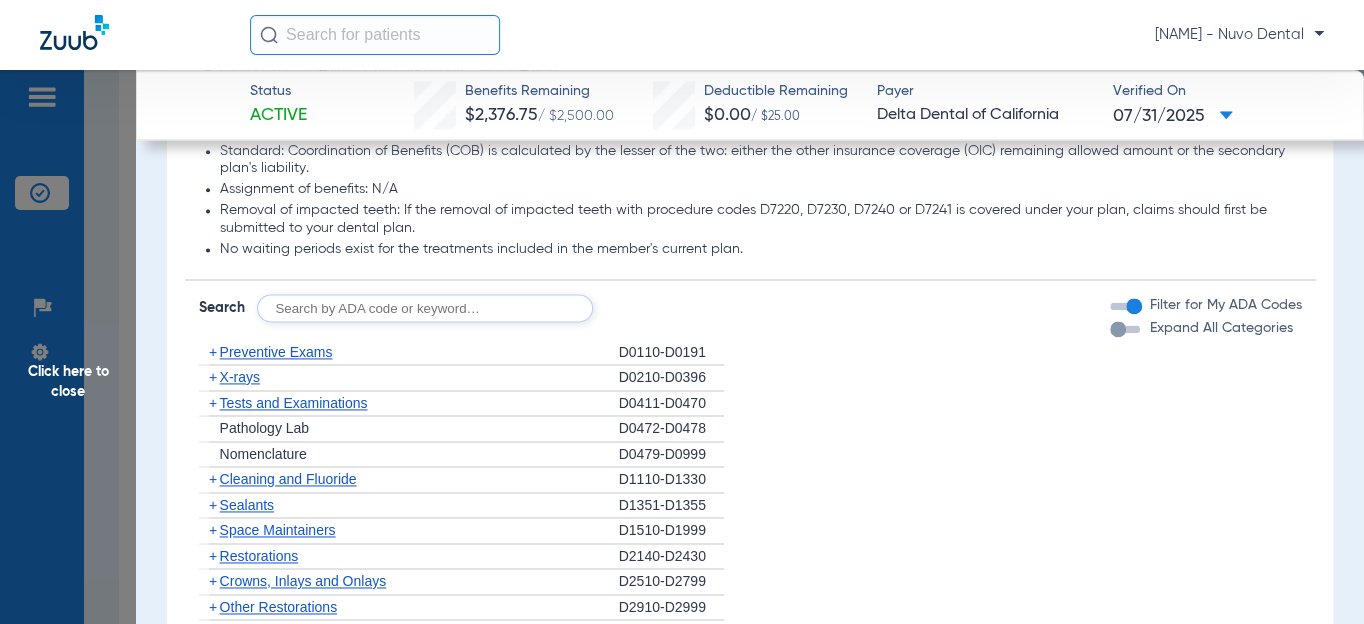 click 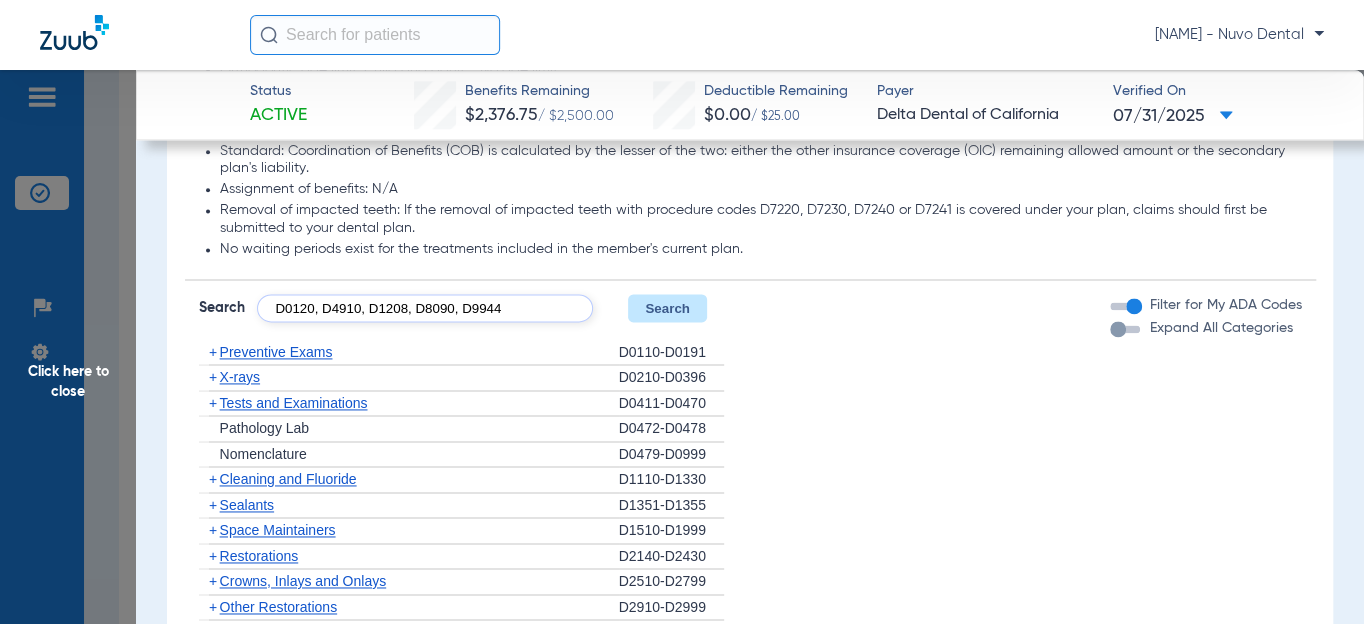 type on "D0120, D4910, D1208, D8090, D9944" 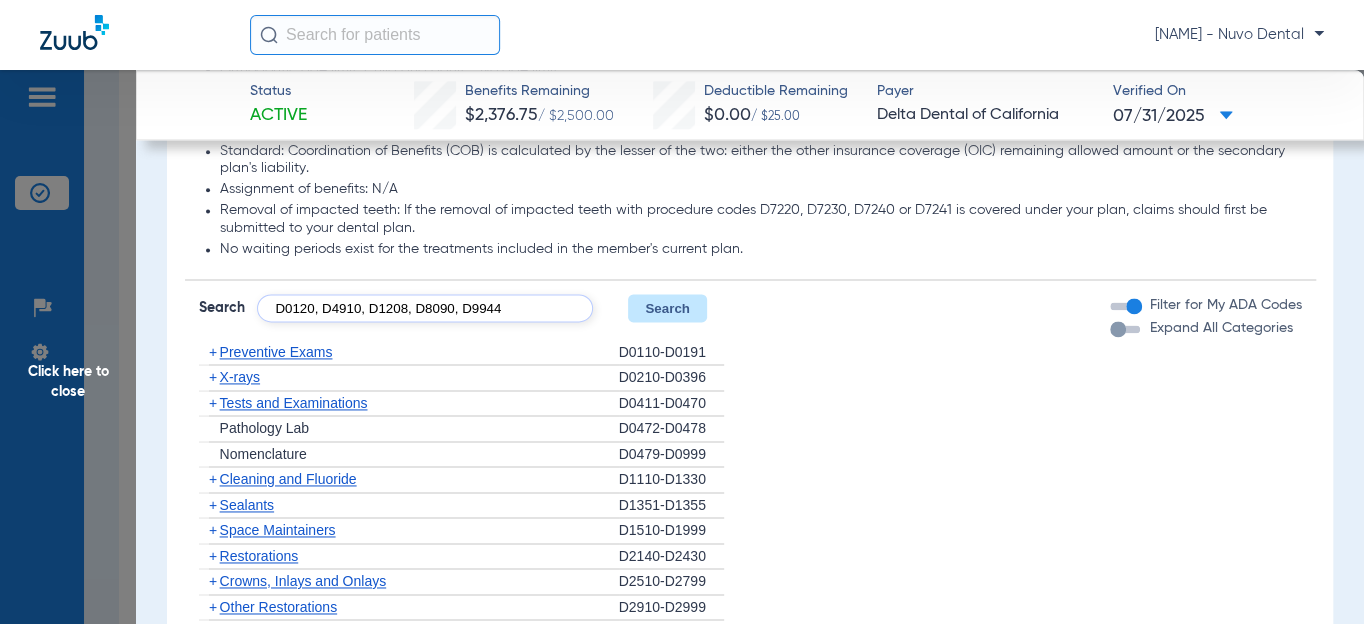 click on "Search" 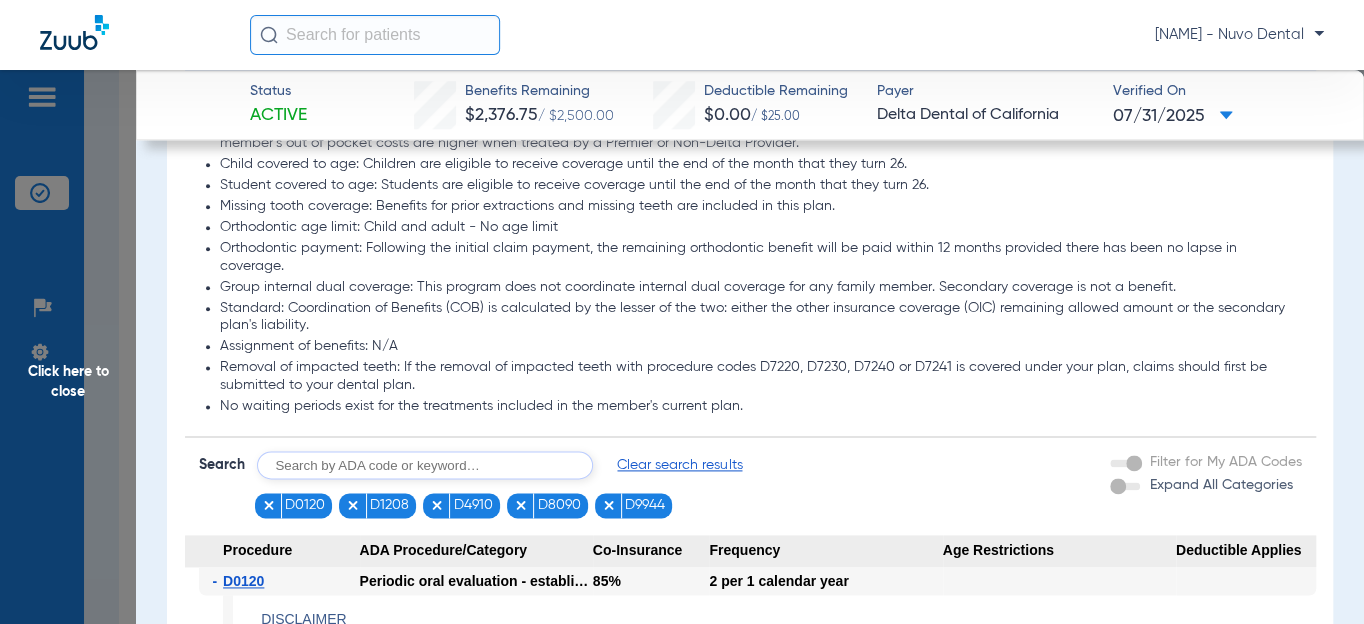 scroll, scrollTop: 1000, scrollLeft: 0, axis: vertical 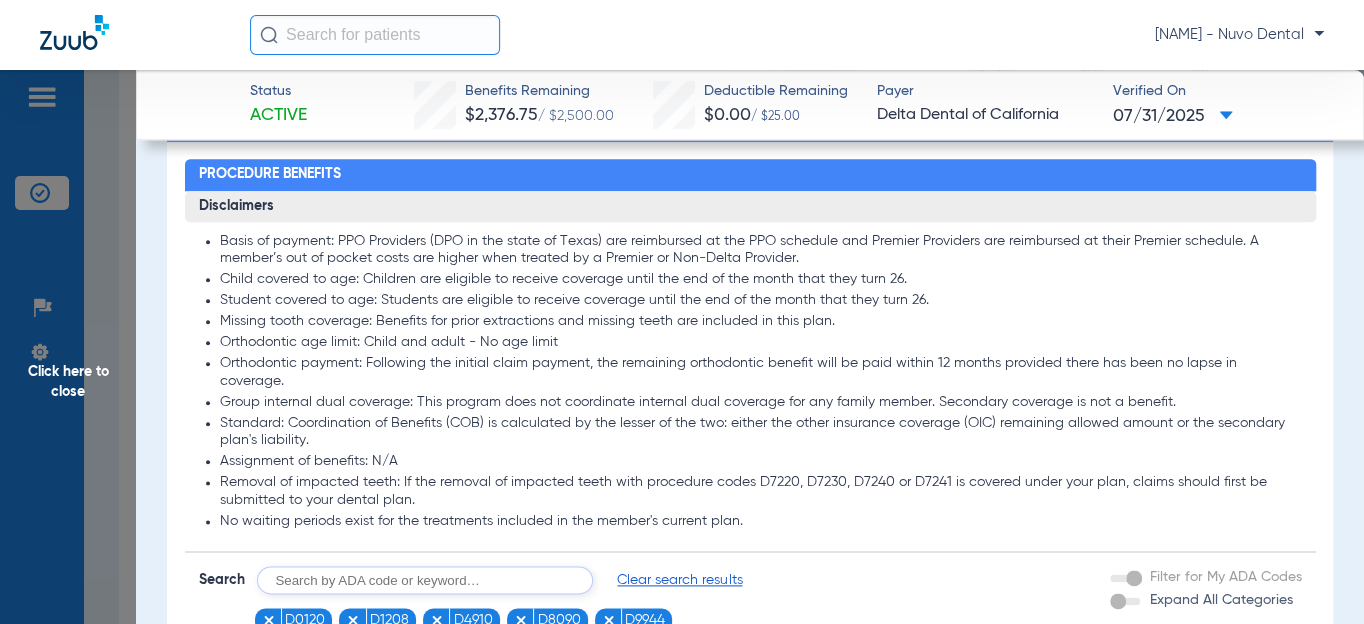 click on "Basis of payment: PPO Providers (DPO in the state of Texas) are reimbursed at the PPO schedule and Premier Providers are reimbursed at their Premier schedule. A member’s out of pocket costs are higher when treated by a Premier or Non-Delta Provider. Child covered to age: Children are eligible to receive coverage until the end of the month that they turn 26. Student covered to age: Students are eligible to receive coverage until the end of the month that they turn 26. Missing tooth coverage: Benefits for prior extractions and missing teeth are included in this plan. Orthodontic age limit: Child and adult - No age limit Orthodontic payment: Following the initial claim payment, the remaining orthodontic benefit will be paid within 12 months provided there has been no lapse in coverage. Group internal dual coverage: This program does not coordinate internal dual coverage for any family member. Secondary coverage is not a benefit. Assignment of benefits: N/A" 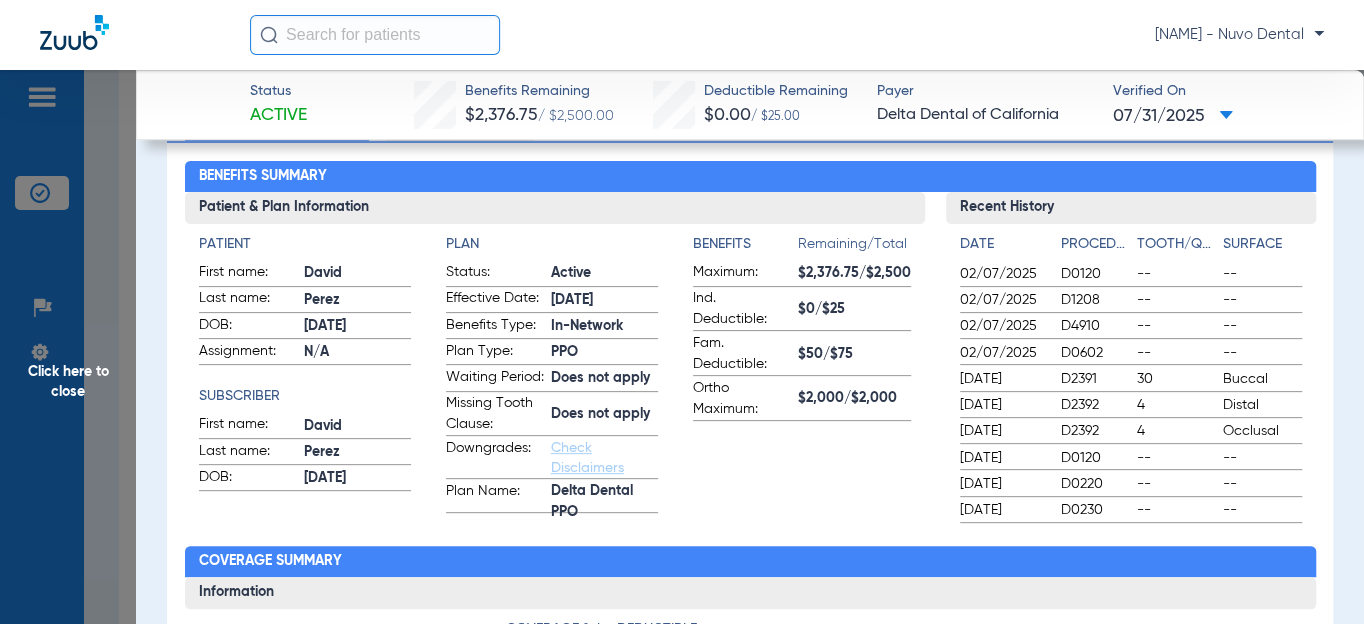 scroll, scrollTop: 727, scrollLeft: 0, axis: vertical 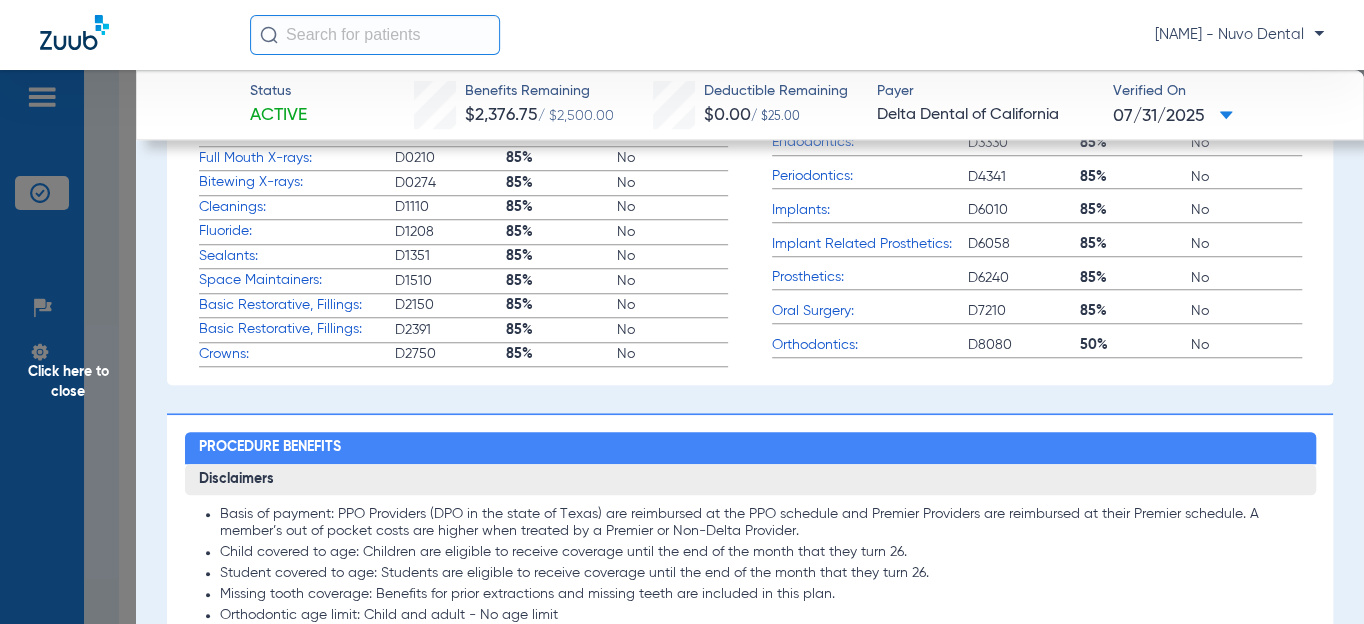 click on "Click here to close" 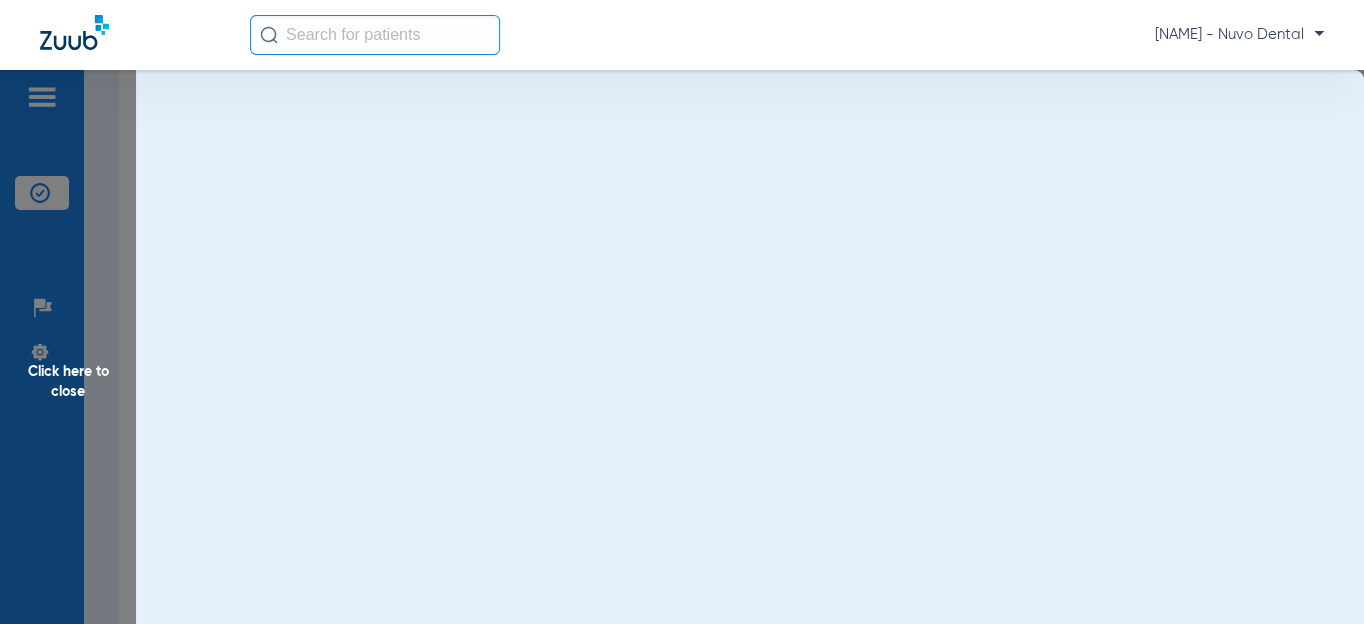scroll, scrollTop: 0, scrollLeft: 0, axis: both 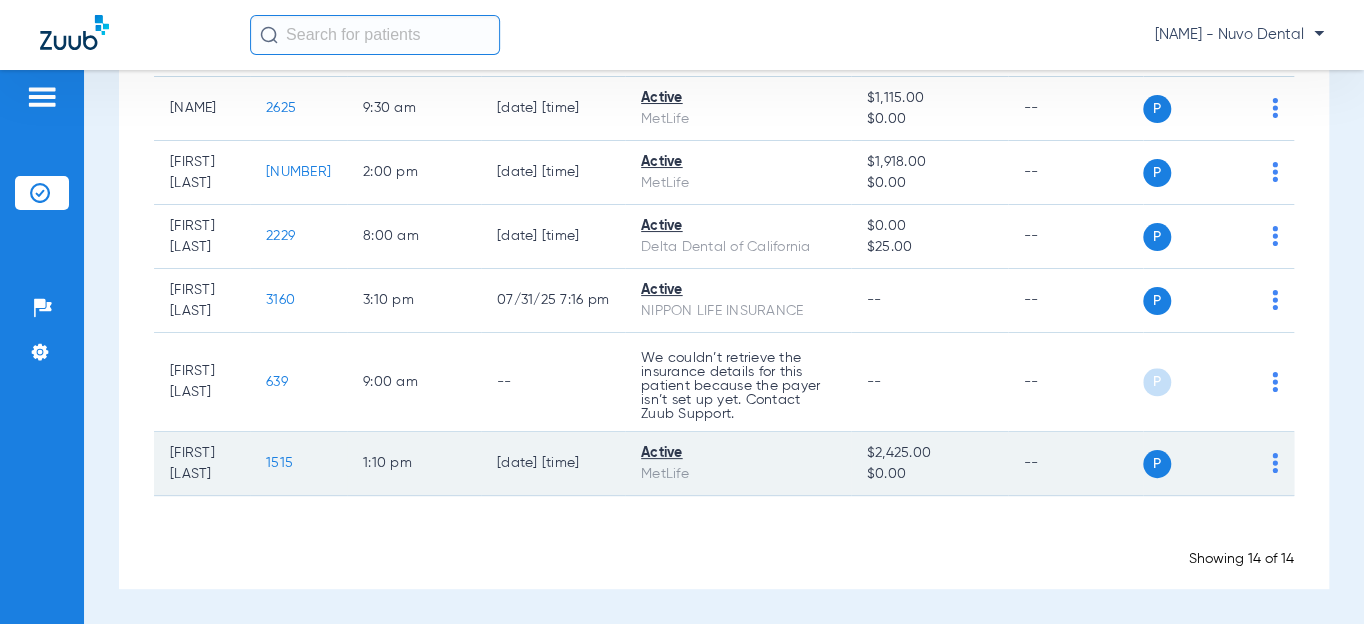 click on "1515" 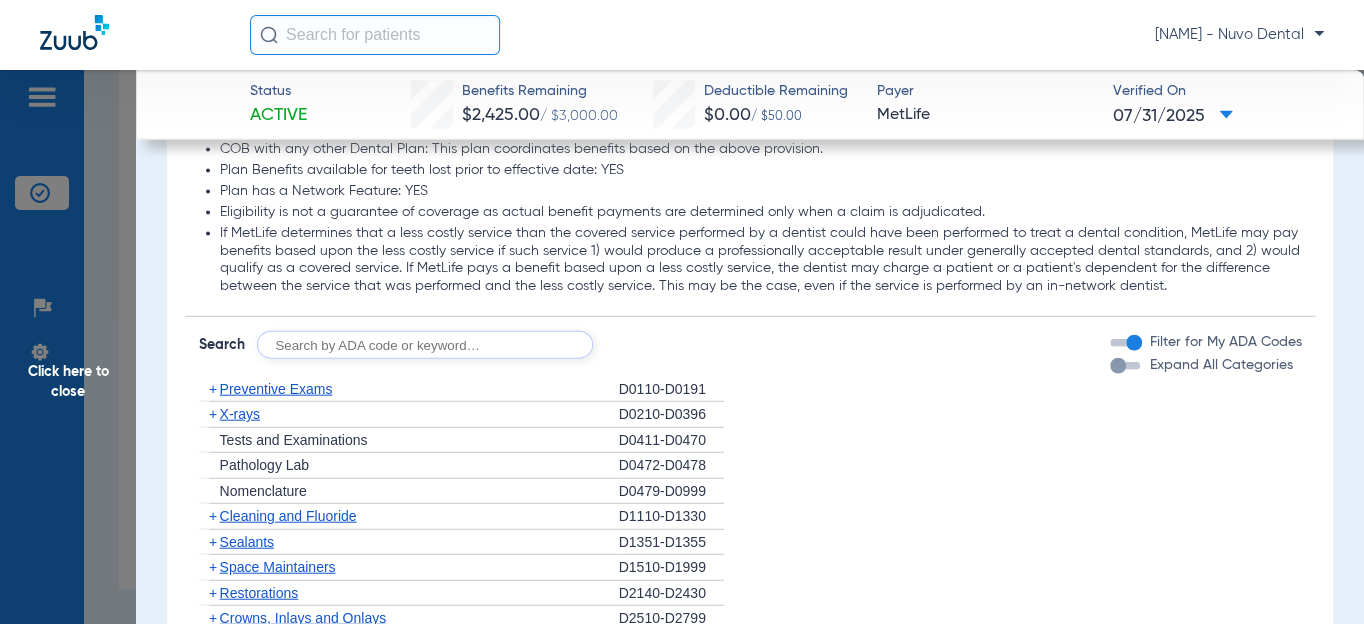 scroll, scrollTop: 2181, scrollLeft: 0, axis: vertical 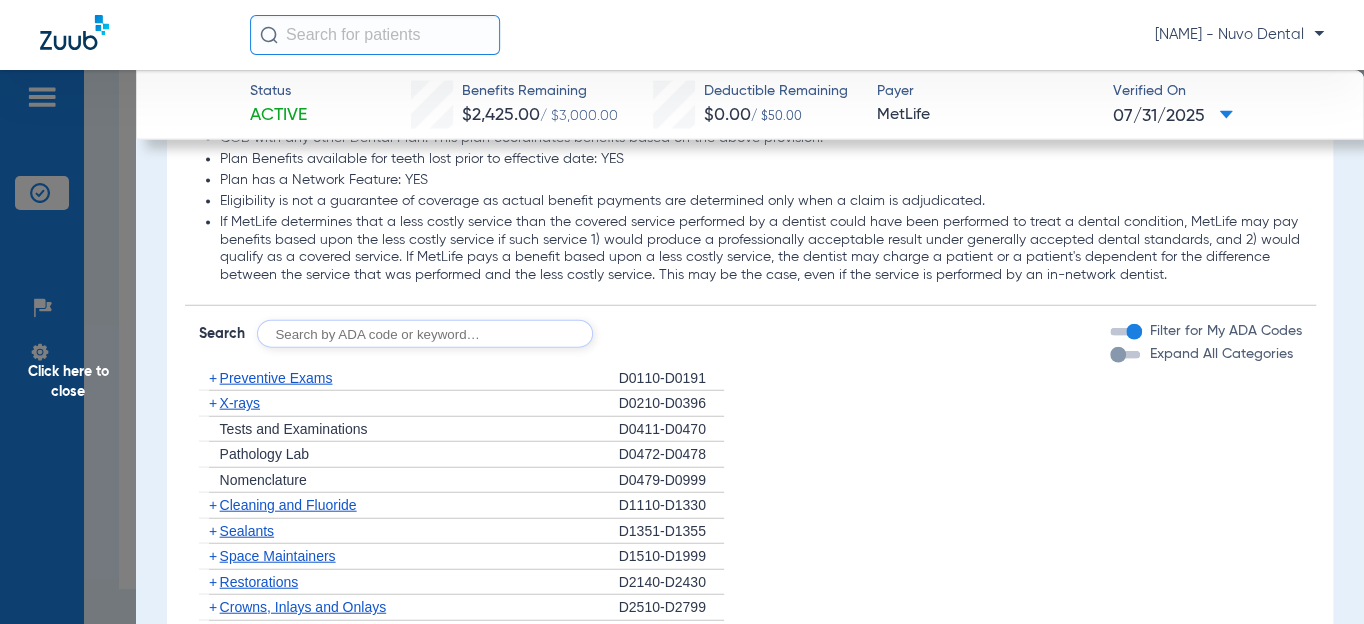click 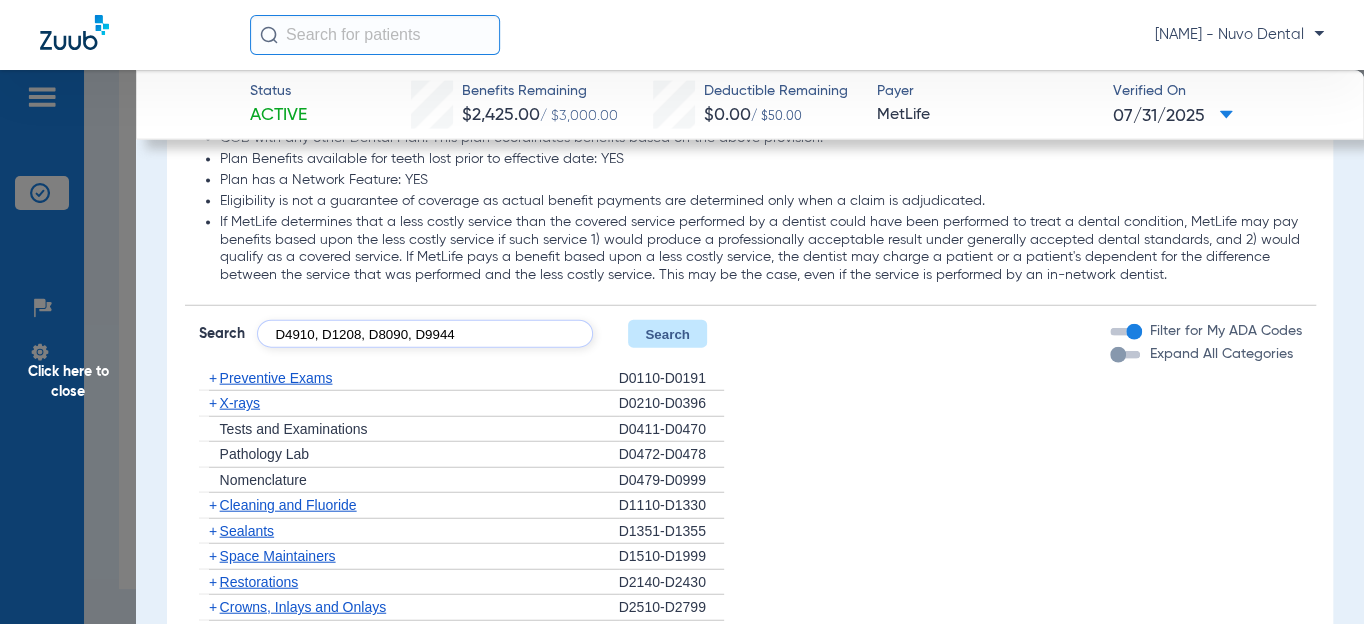 type on "D4910, D1208, D8090, D9944" 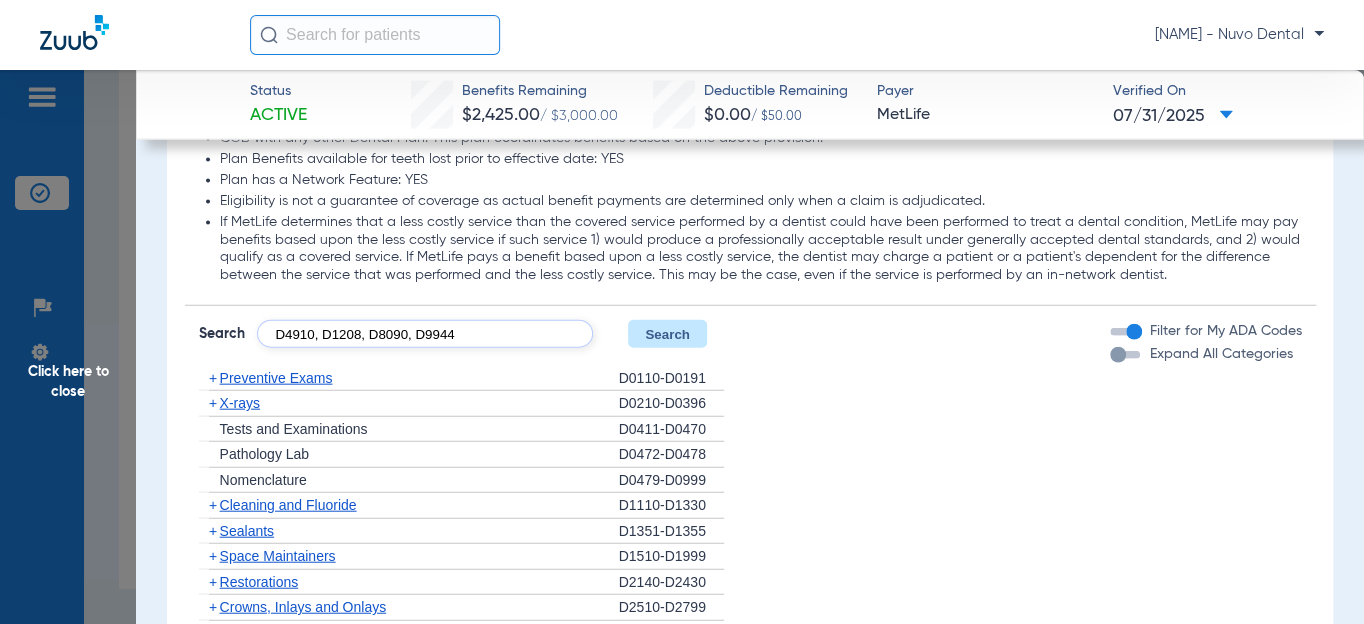click on "Search" 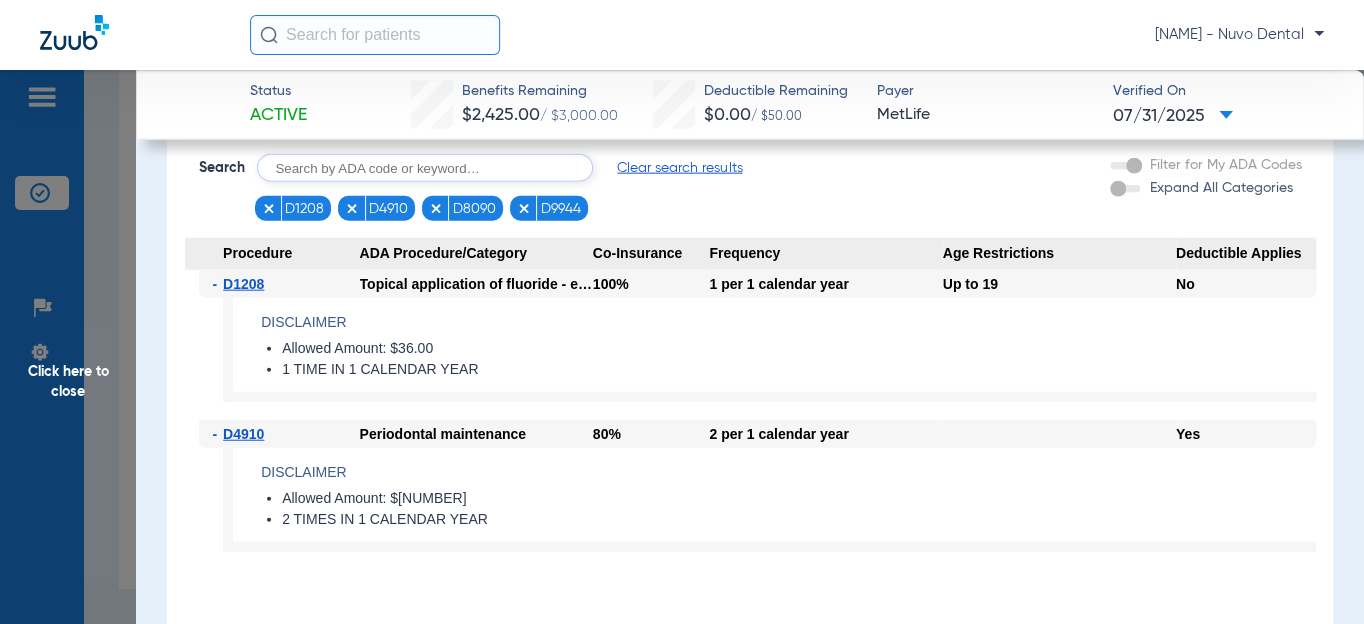 scroll, scrollTop: 2225, scrollLeft: 0, axis: vertical 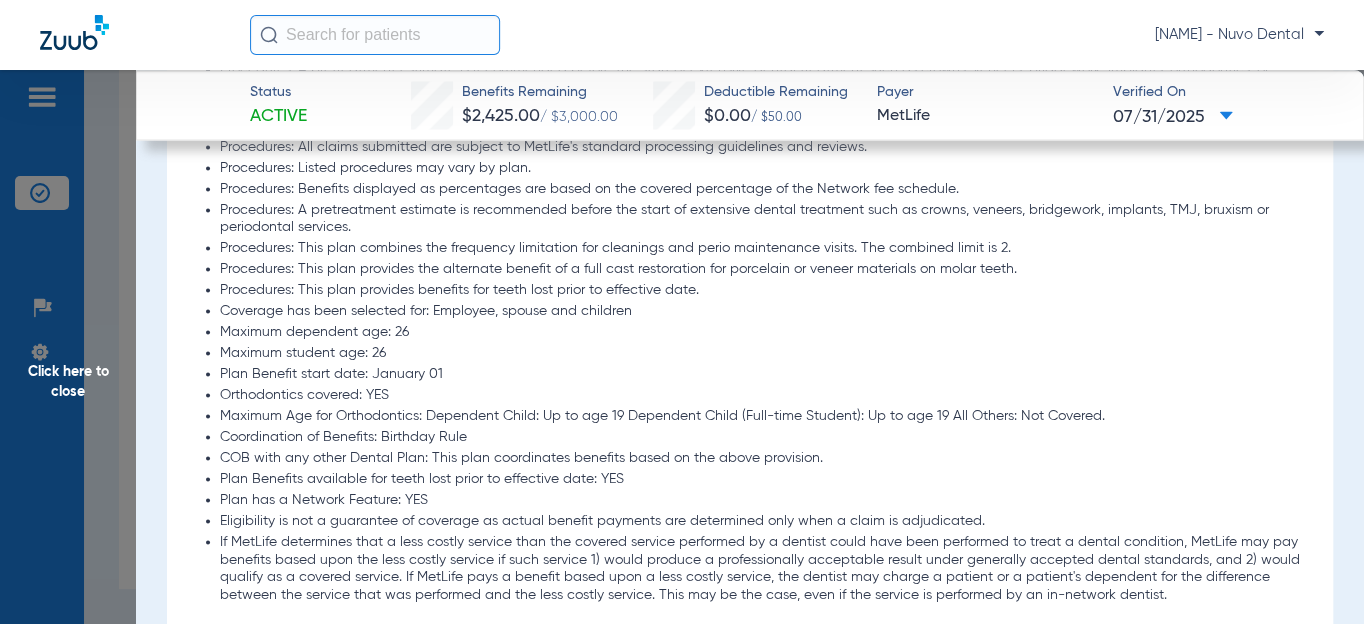 click on "Orthodontics covered: YES" 